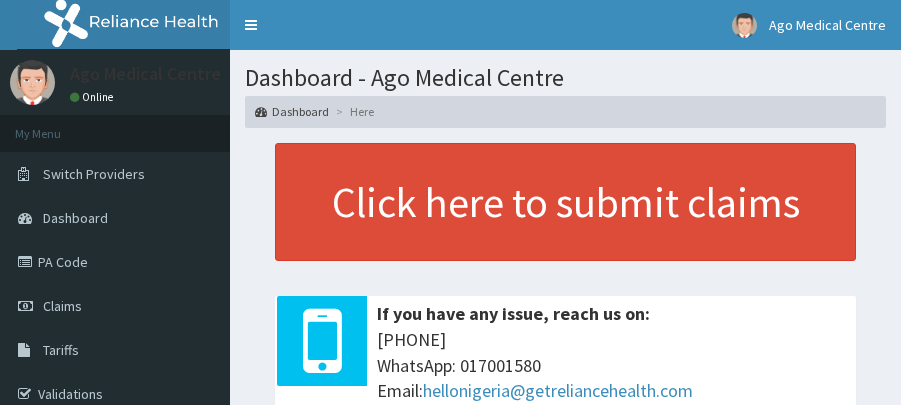 scroll, scrollTop: 0, scrollLeft: 0, axis: both 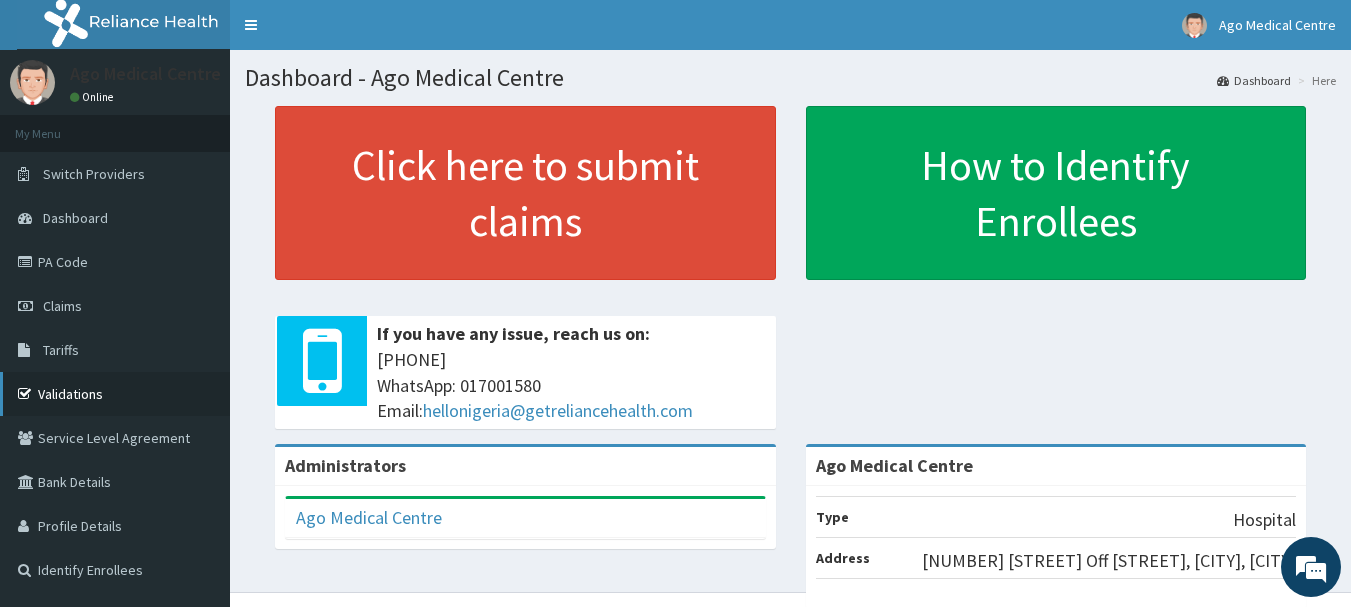 click on "Validations" at bounding box center (115, 394) 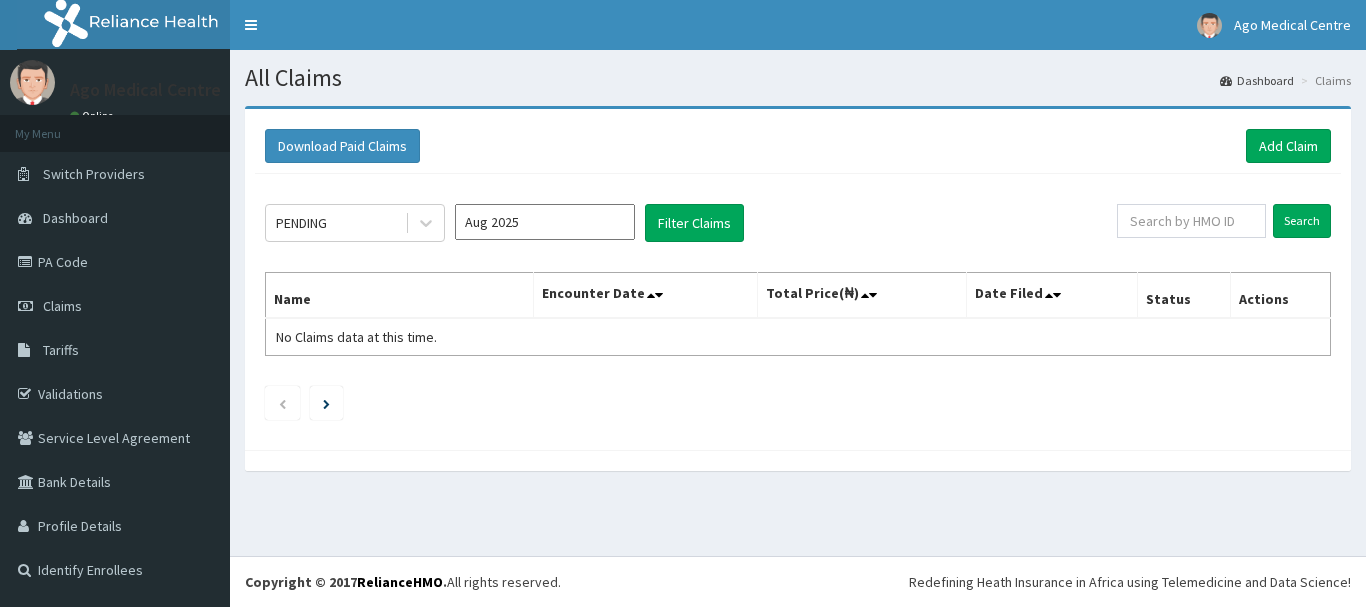 scroll, scrollTop: 0, scrollLeft: 0, axis: both 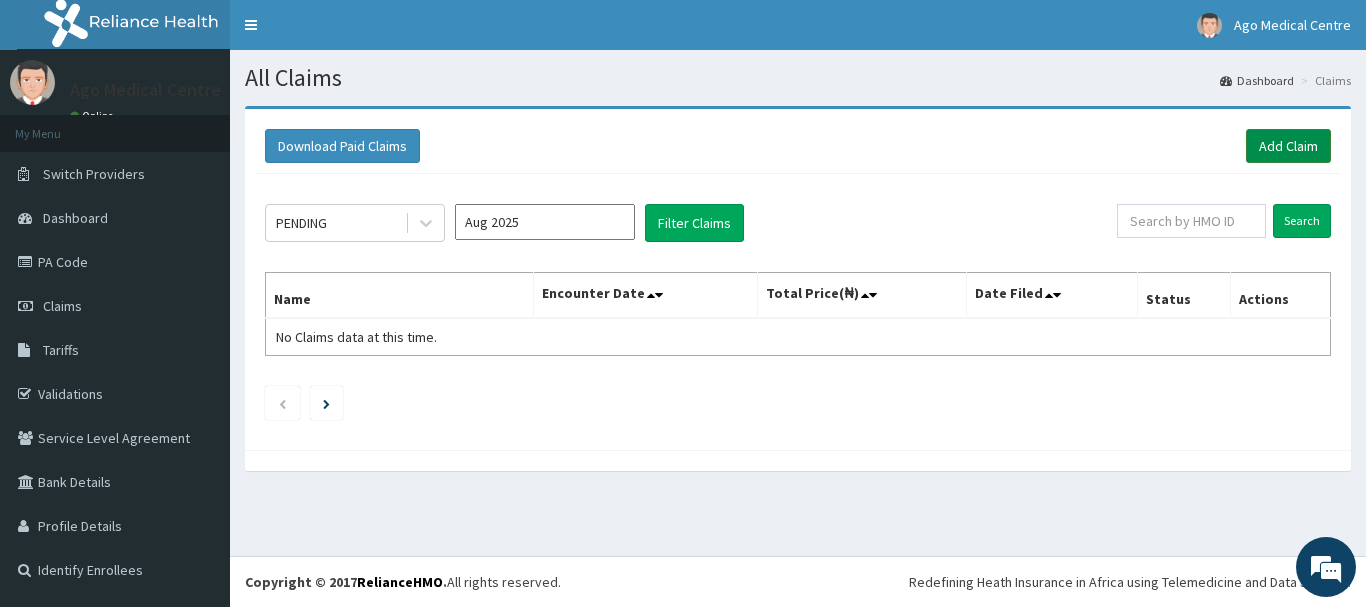 click on "Add Claim" at bounding box center [1288, 146] 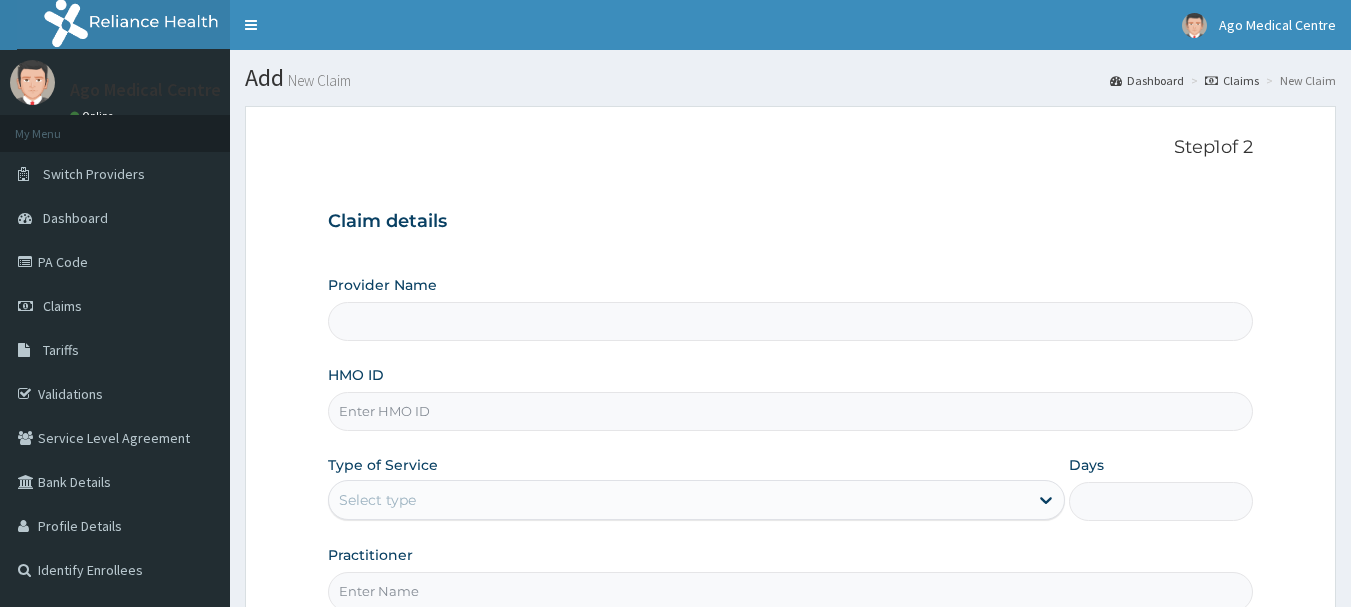 scroll, scrollTop: 0, scrollLeft: 0, axis: both 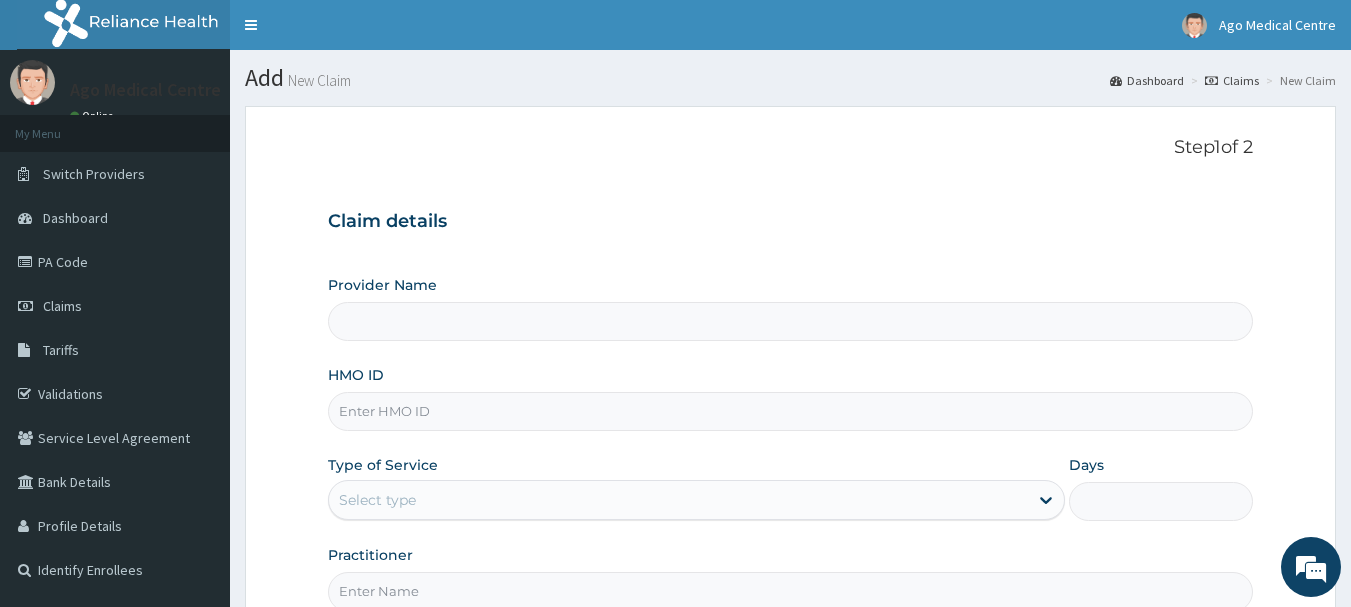 type on "Ago Medical Centre" 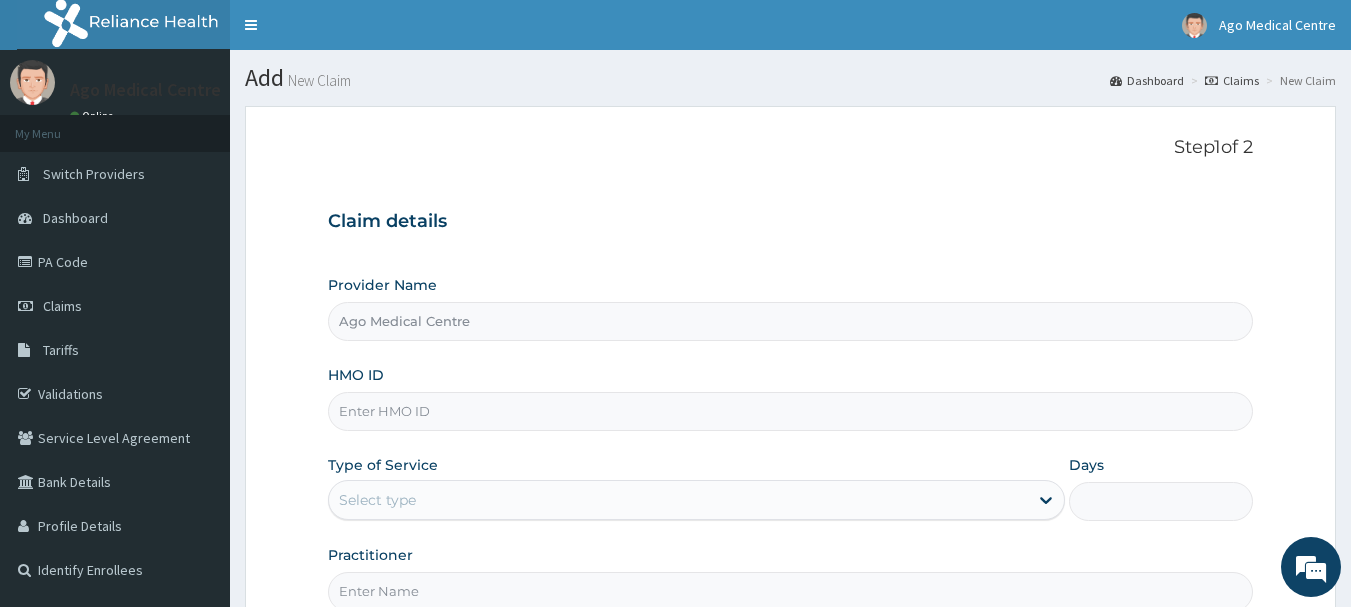 scroll, scrollTop: 42, scrollLeft: 0, axis: vertical 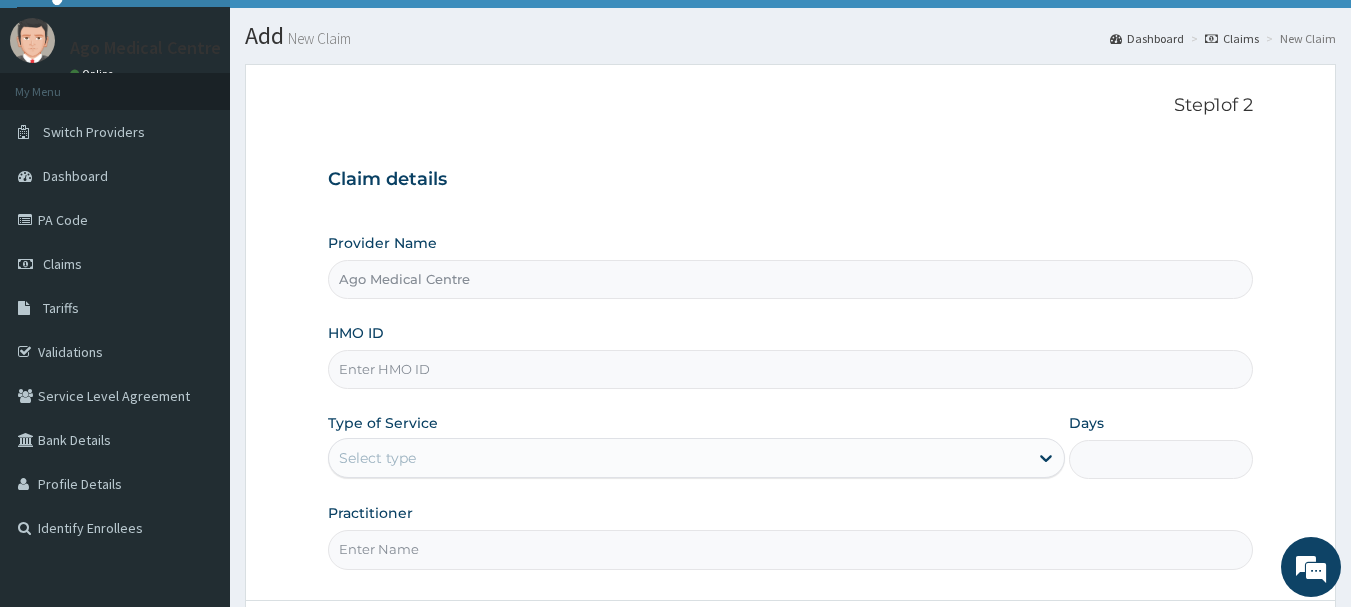 click on "HMO ID" at bounding box center [791, 369] 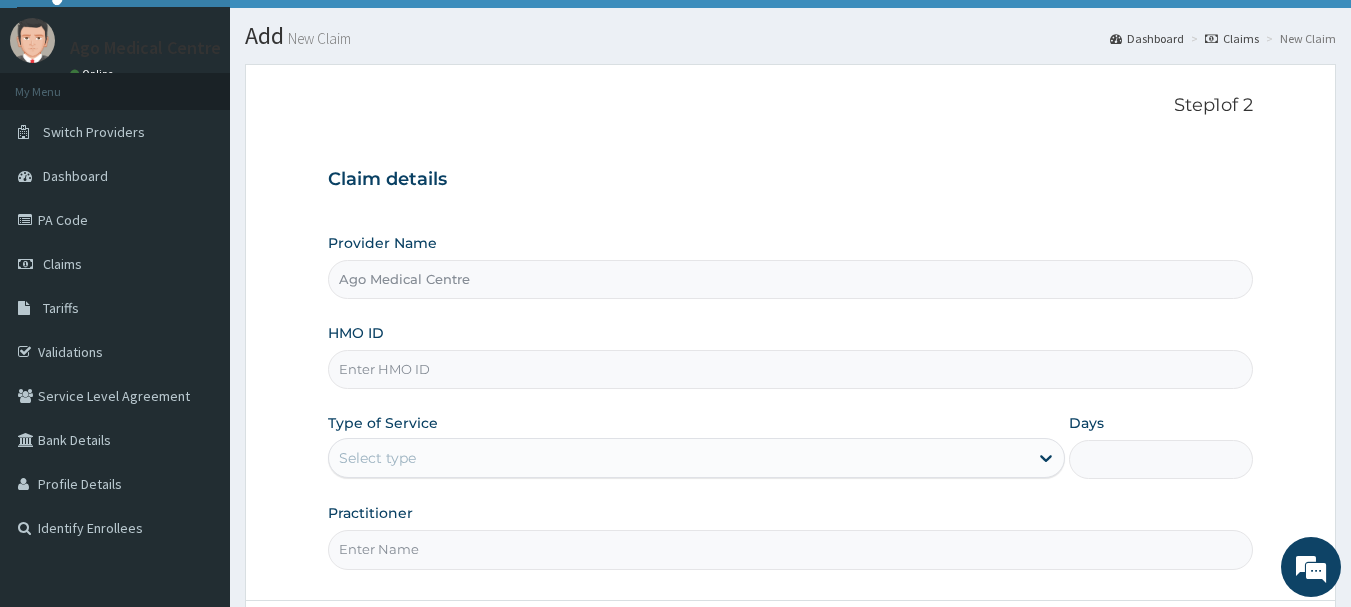 scroll, scrollTop: 0, scrollLeft: 0, axis: both 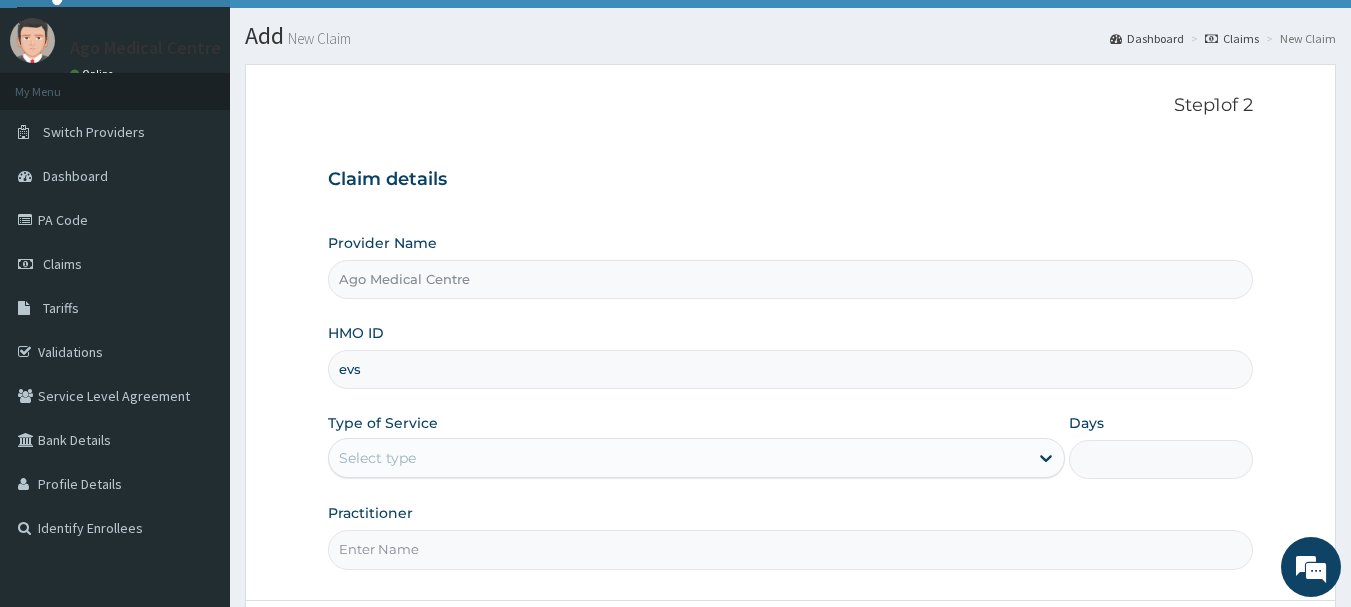 type on "evs/10112/a" 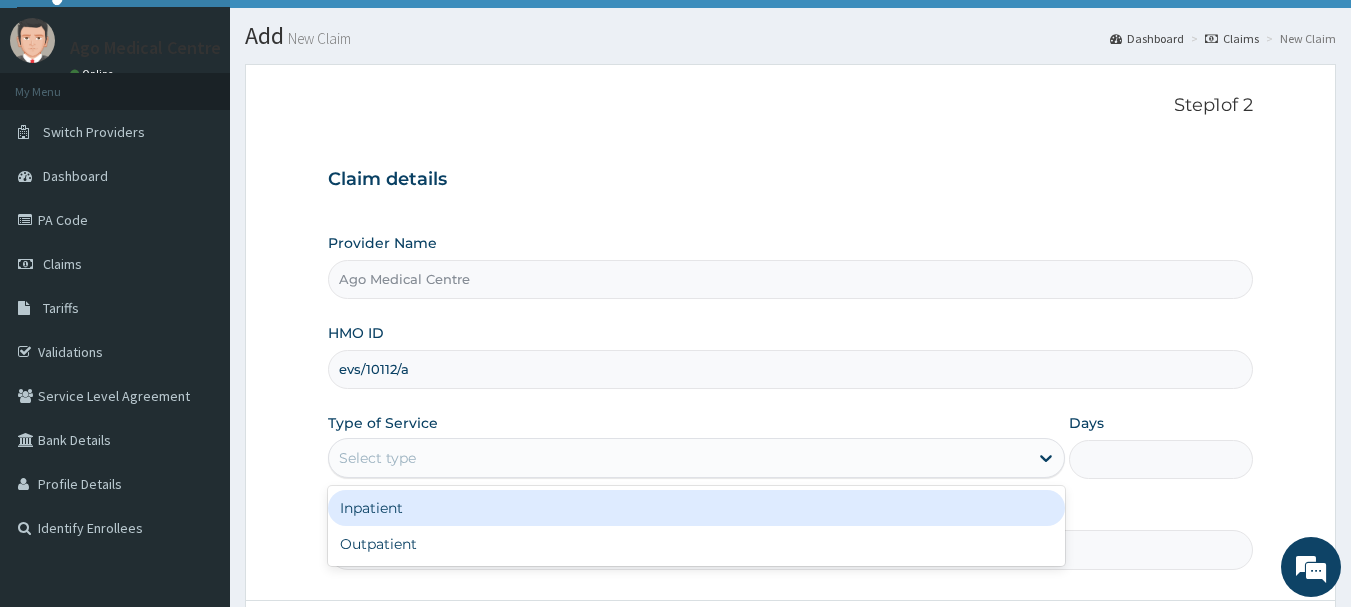 click on "Select type" at bounding box center (678, 458) 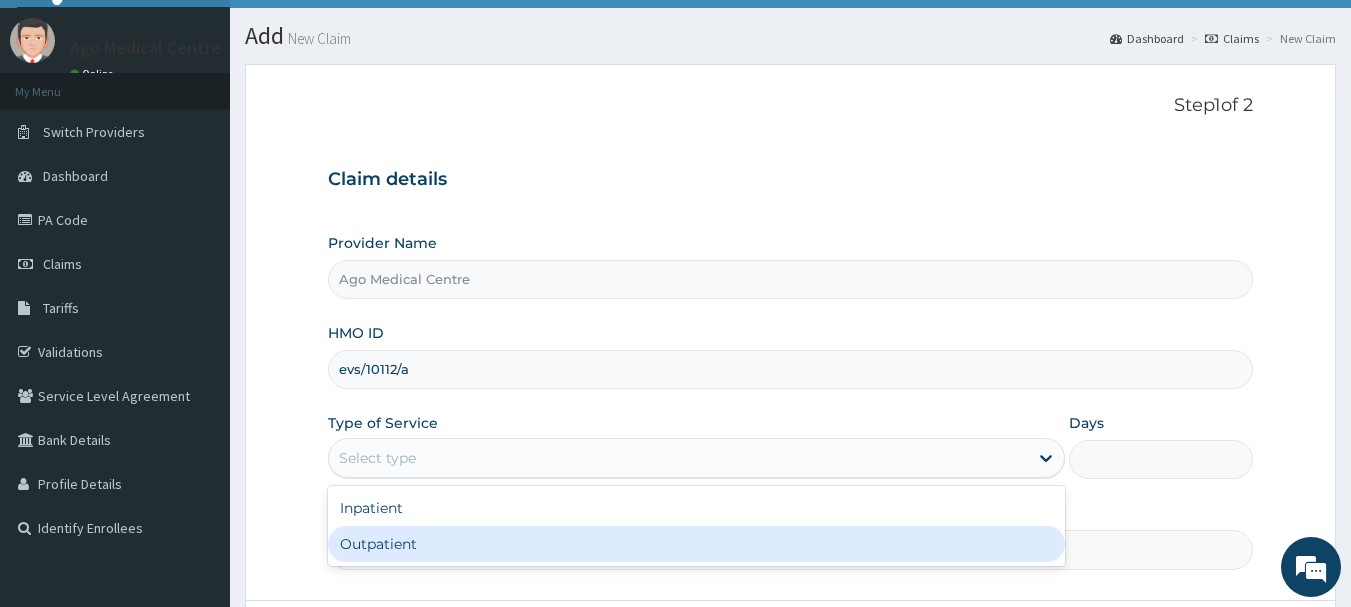 click on "Outpatient" at bounding box center (696, 544) 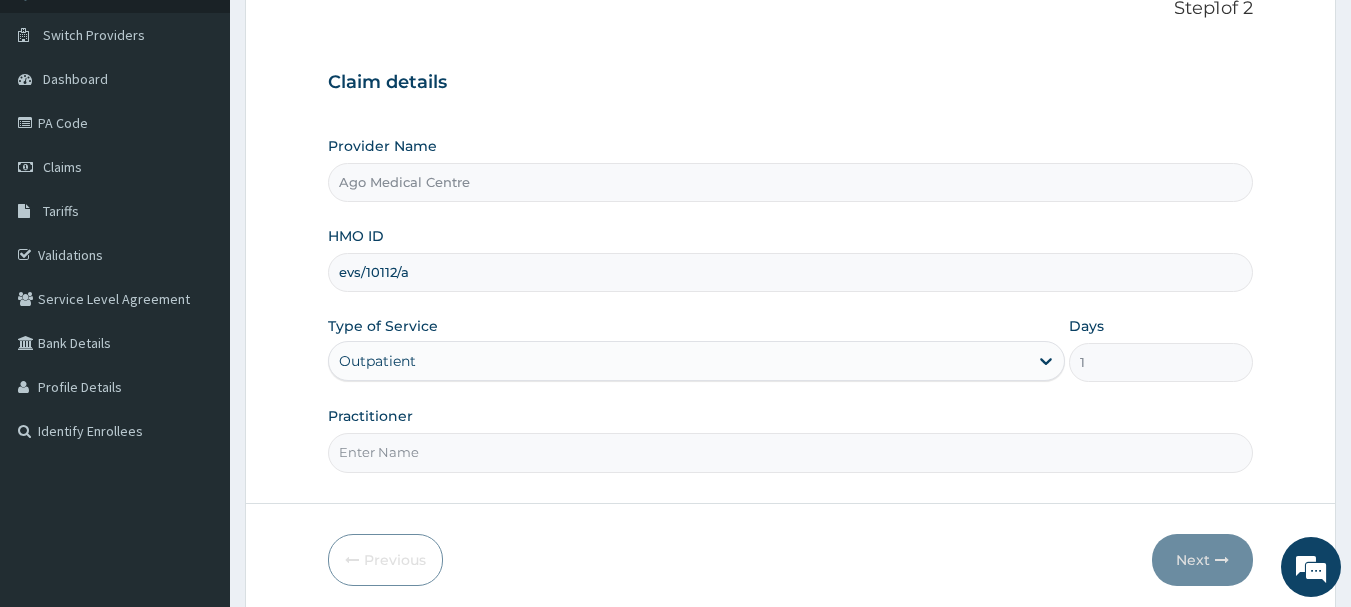 scroll, scrollTop: 157, scrollLeft: 0, axis: vertical 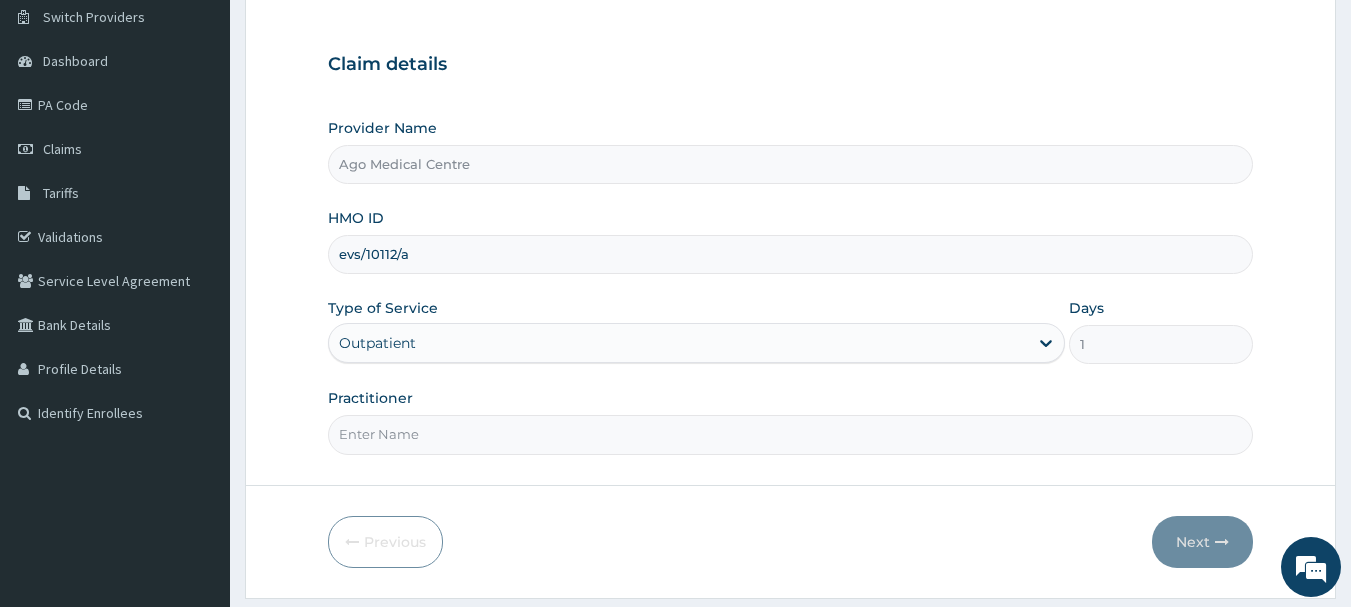 click on "Practitioner" at bounding box center (791, 434) 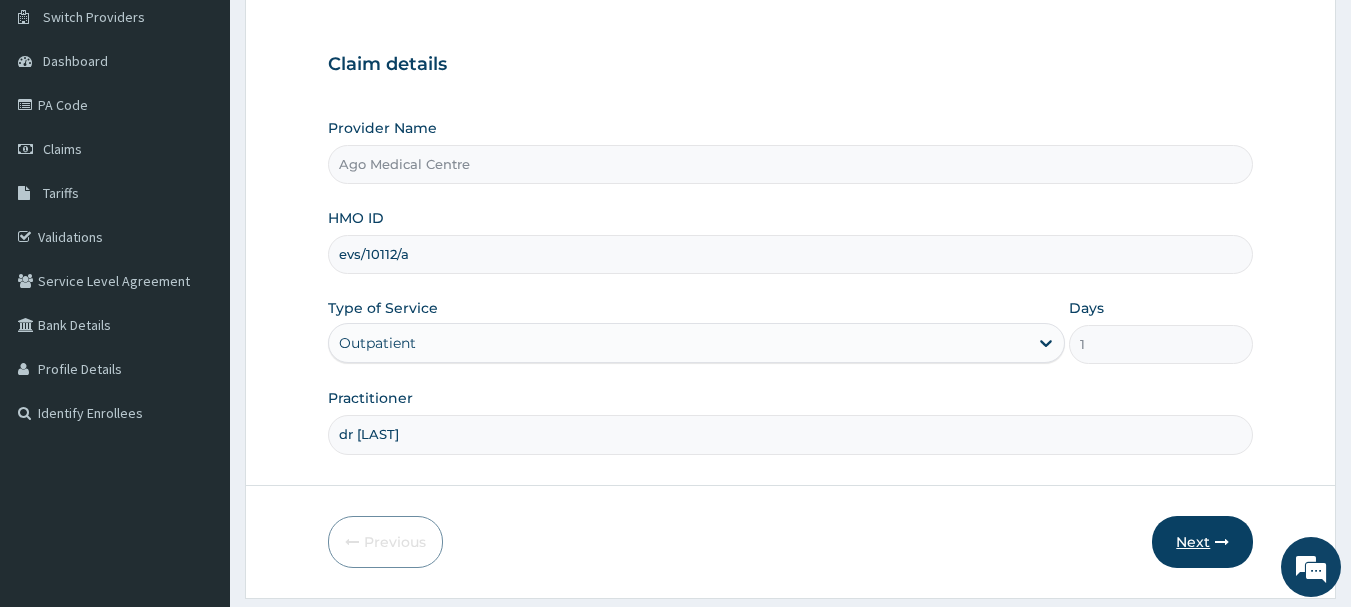 type on "dr [LAST]" 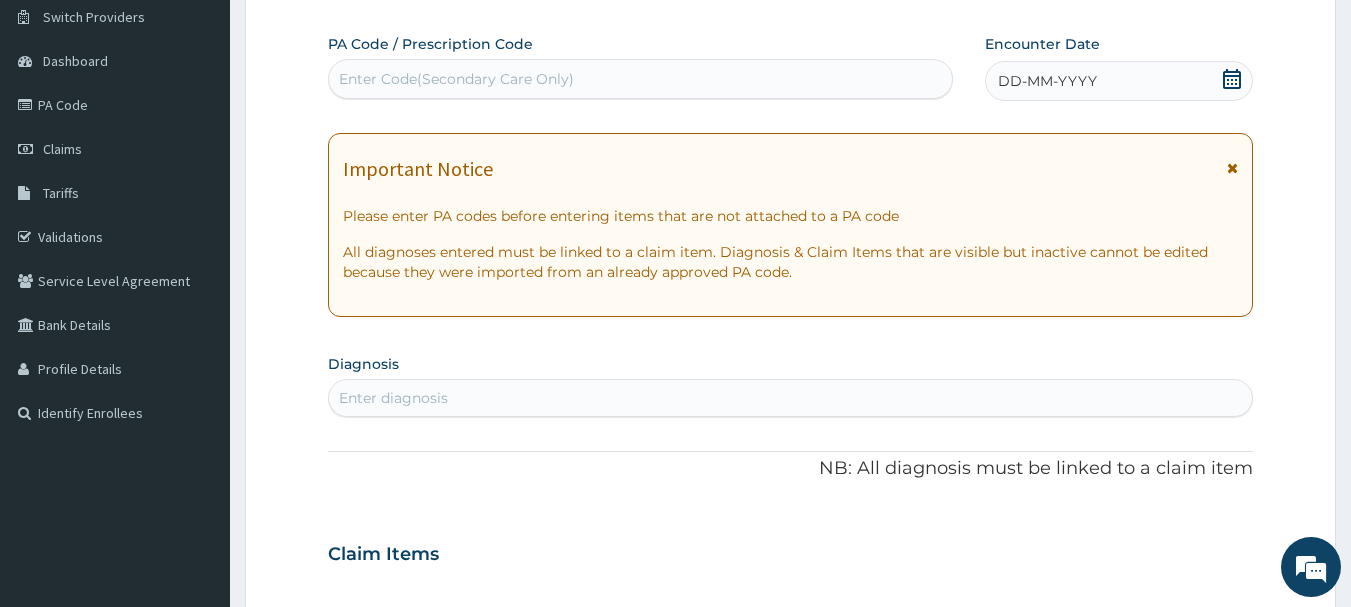 click 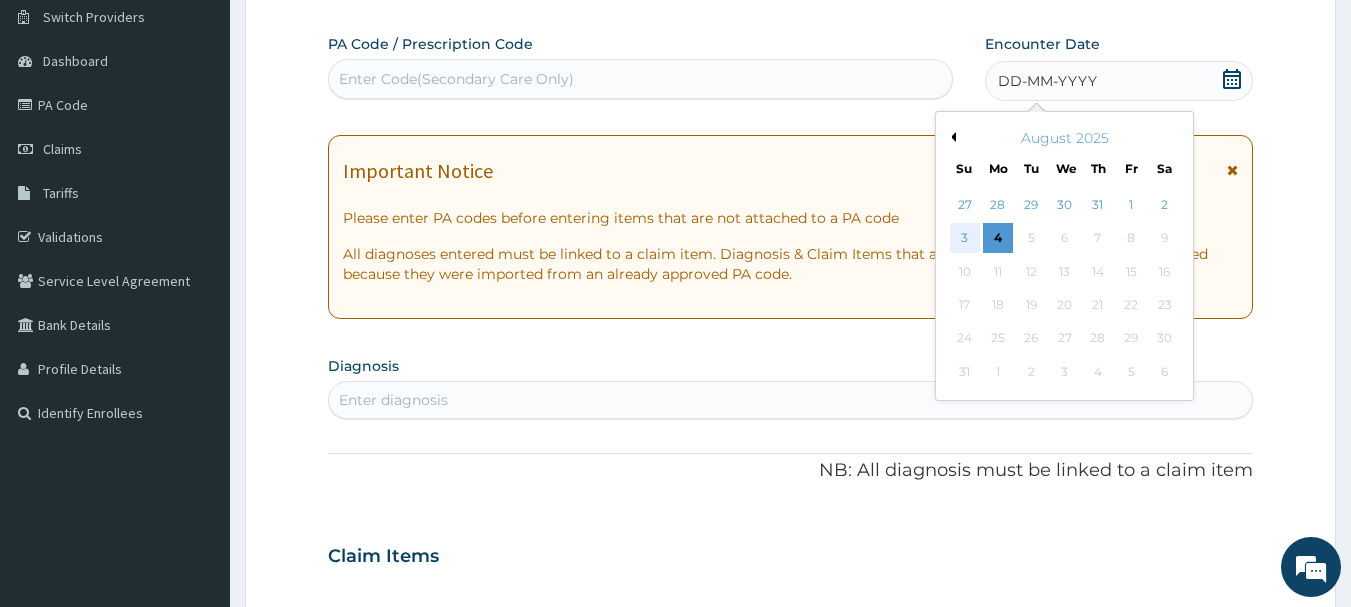 click on "3" at bounding box center (965, 239) 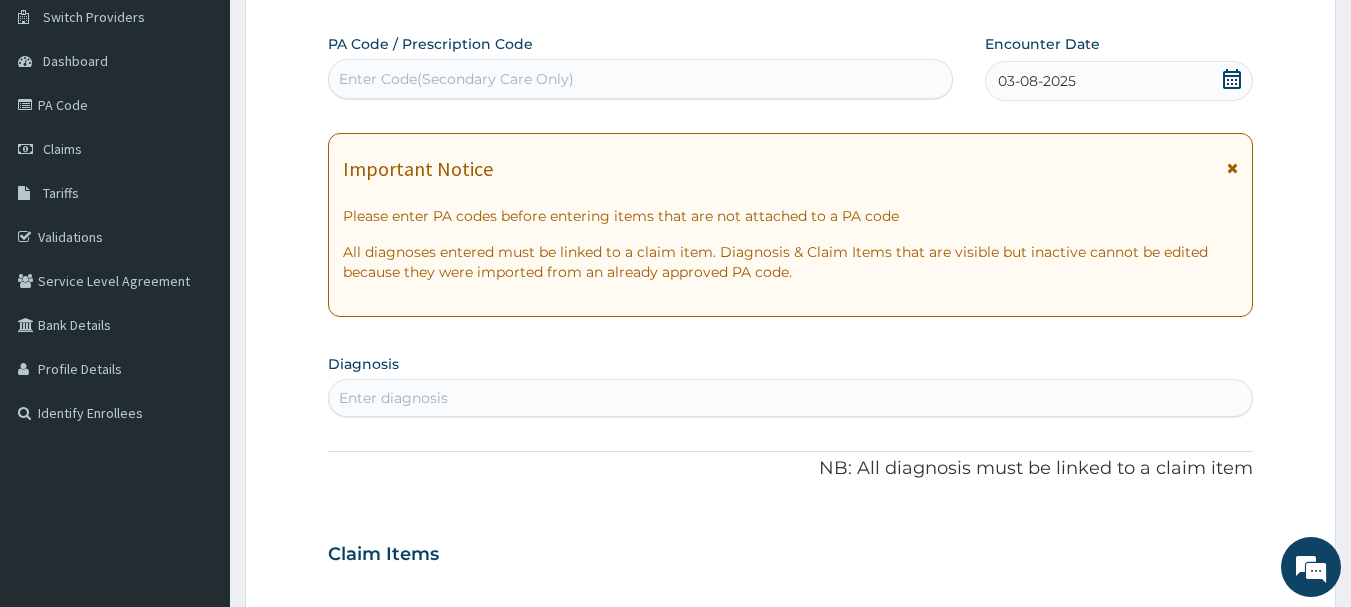 click on "Enter diagnosis" at bounding box center [791, 398] 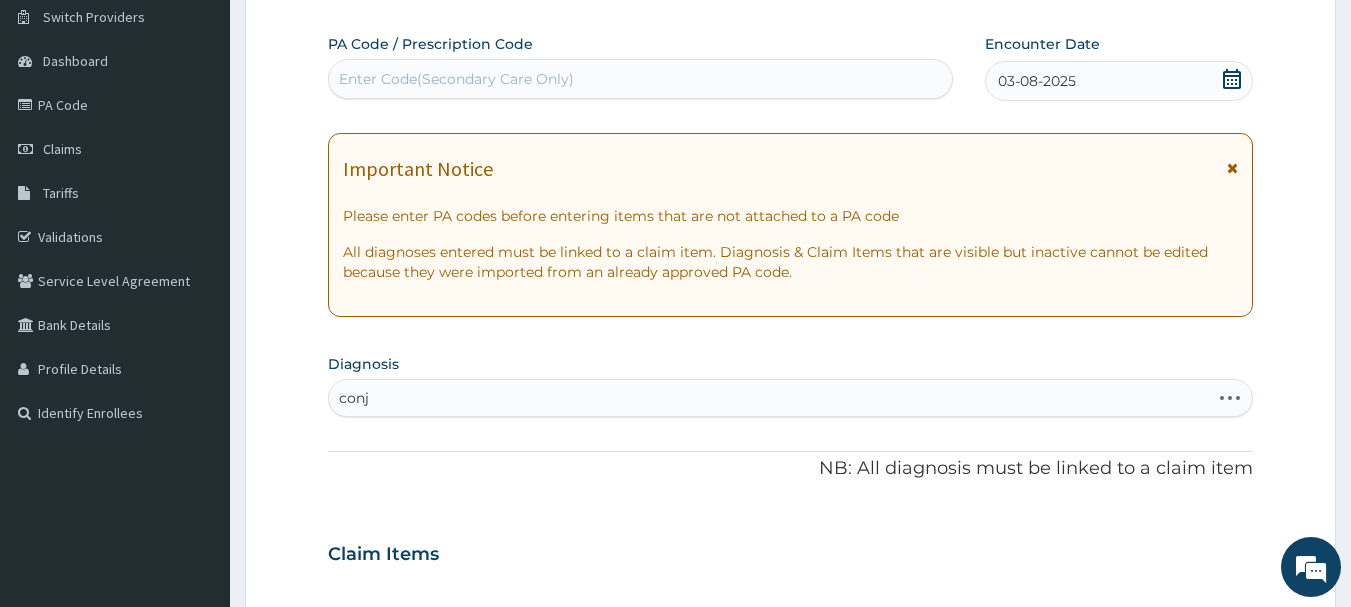 type on "conju" 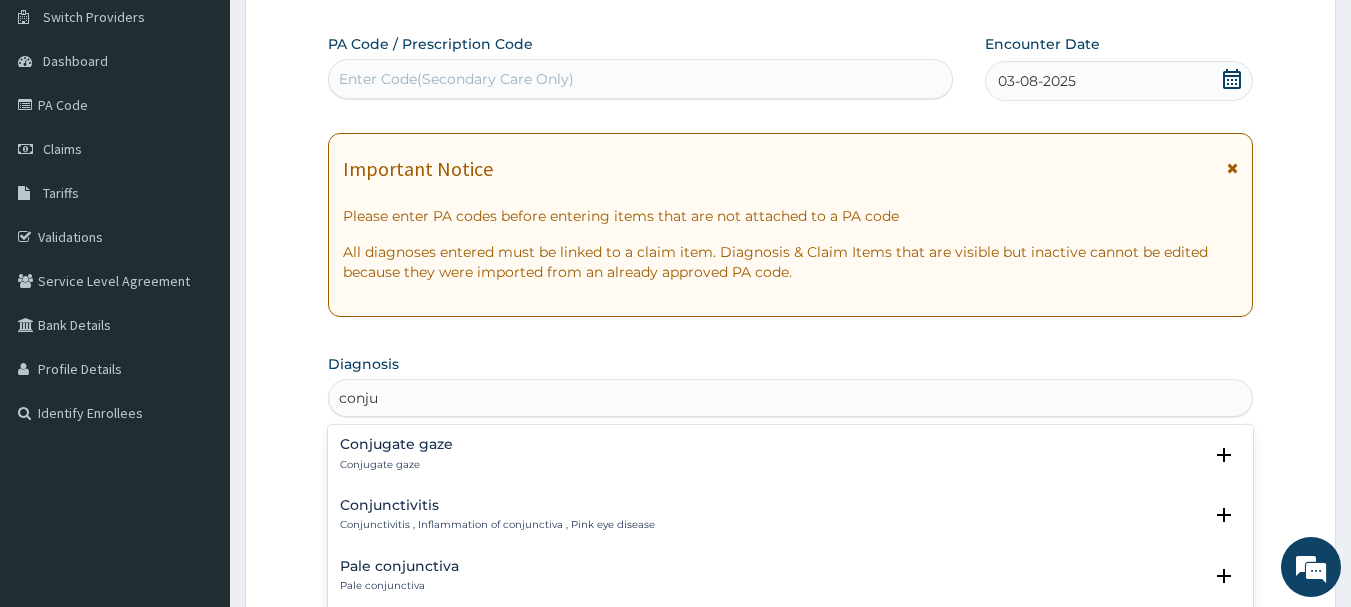 click on "Conjunctivitis" at bounding box center (497, 505) 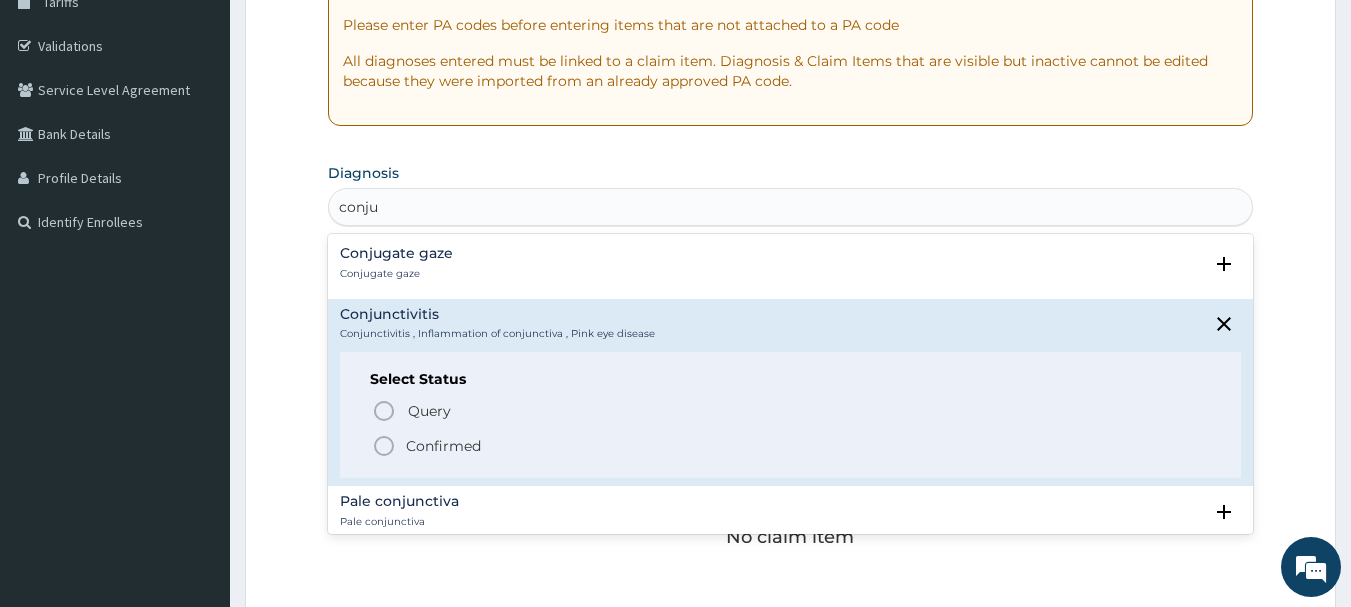 scroll, scrollTop: 401, scrollLeft: 0, axis: vertical 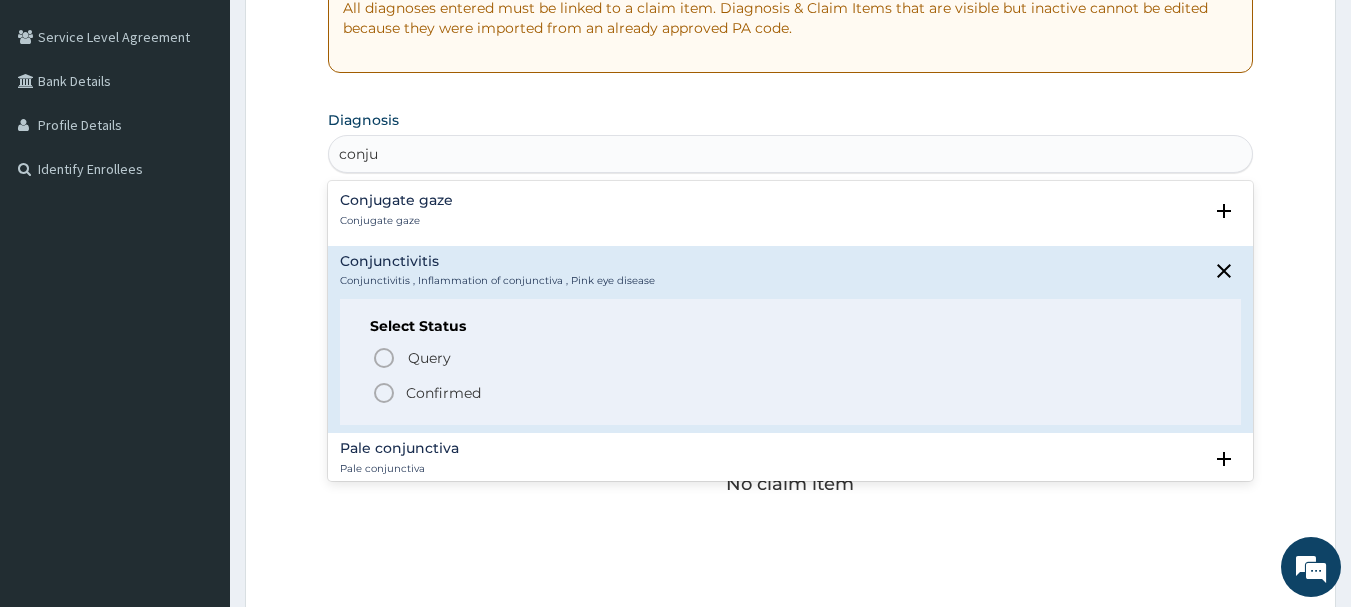 click 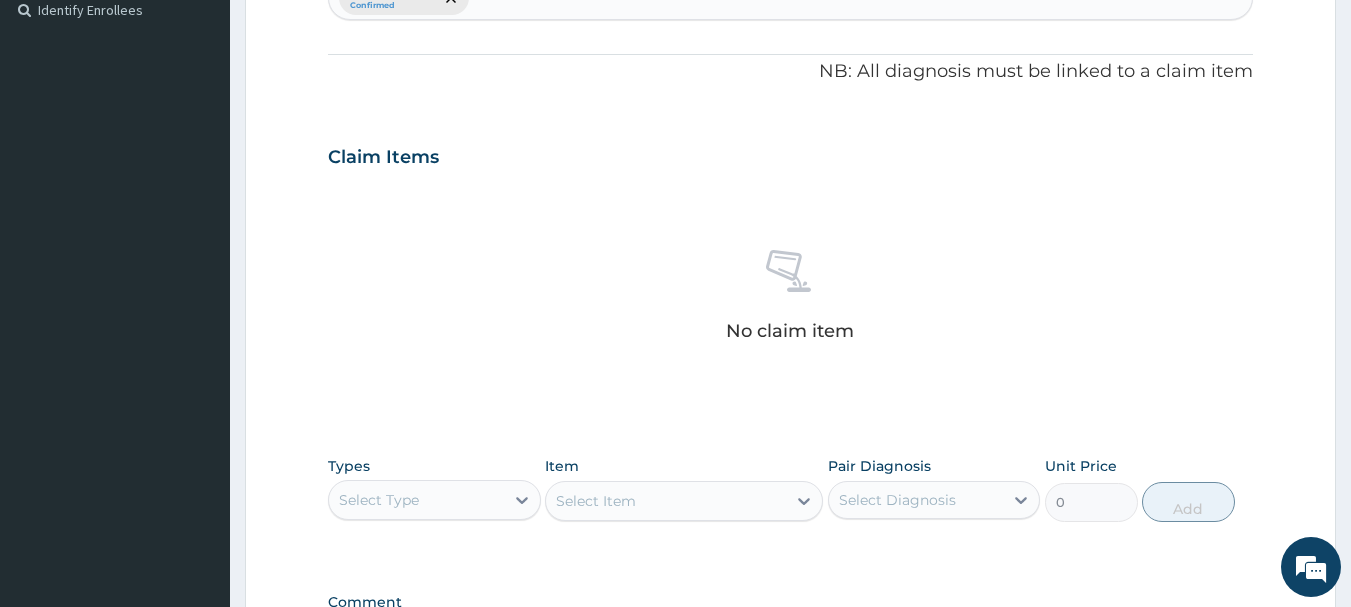 scroll, scrollTop: 625, scrollLeft: 0, axis: vertical 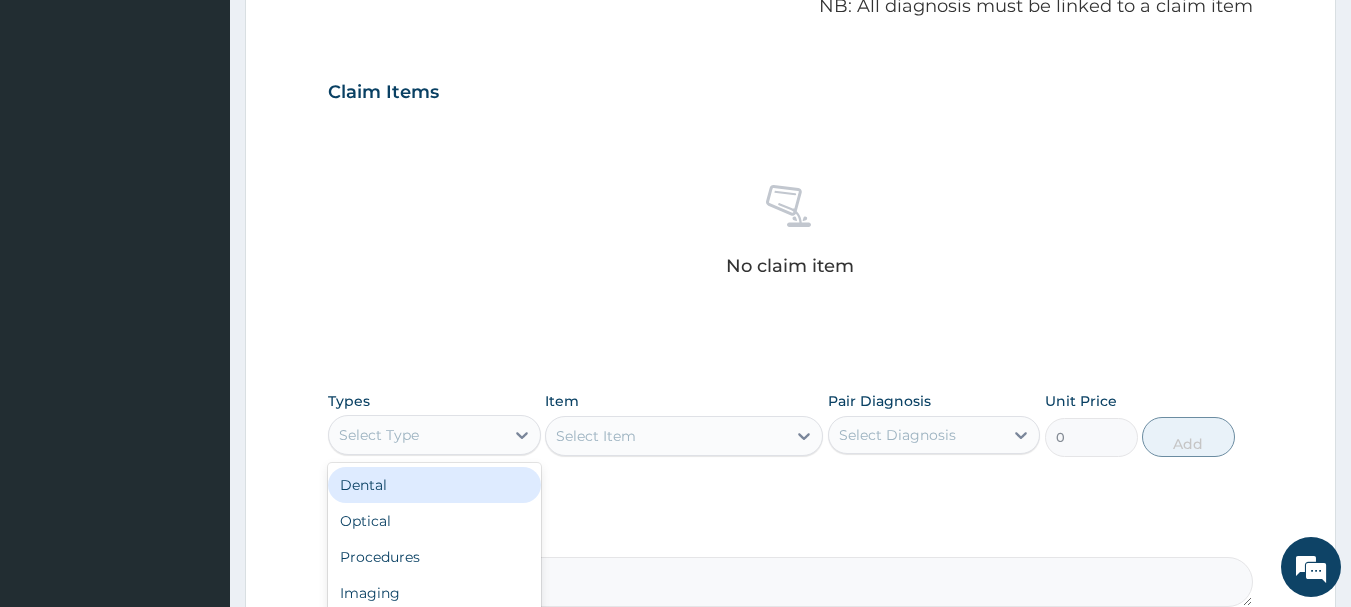 click on "Select Type" at bounding box center (416, 435) 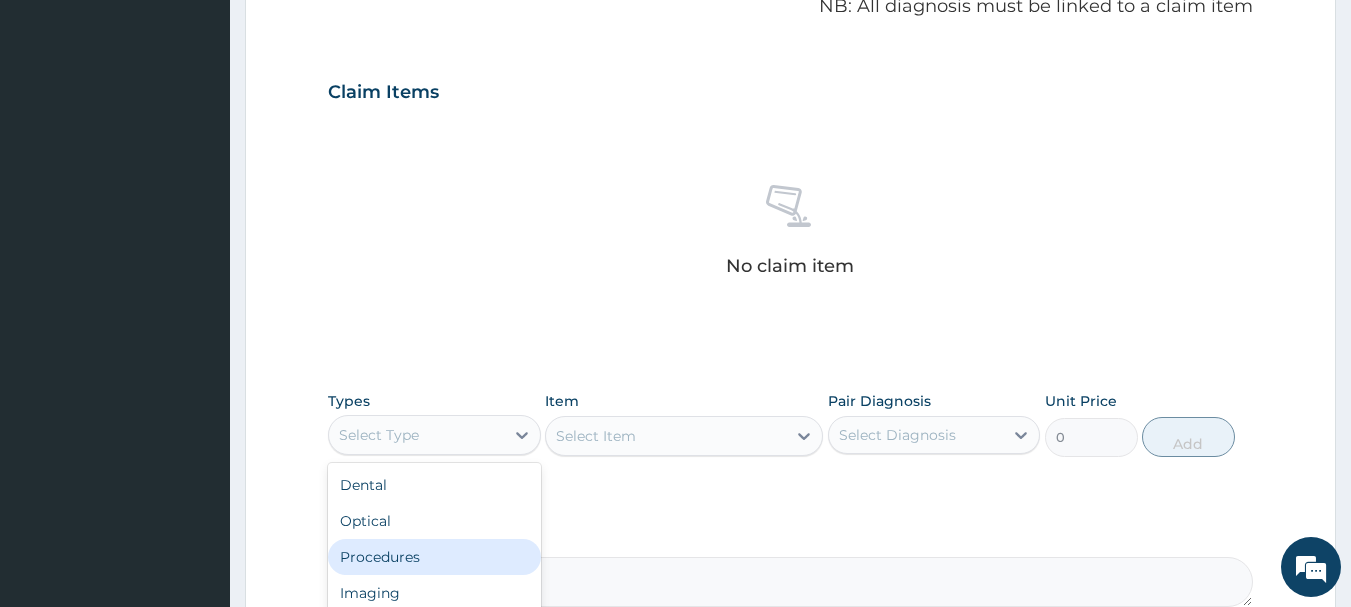 click on "Procedures" at bounding box center (434, 557) 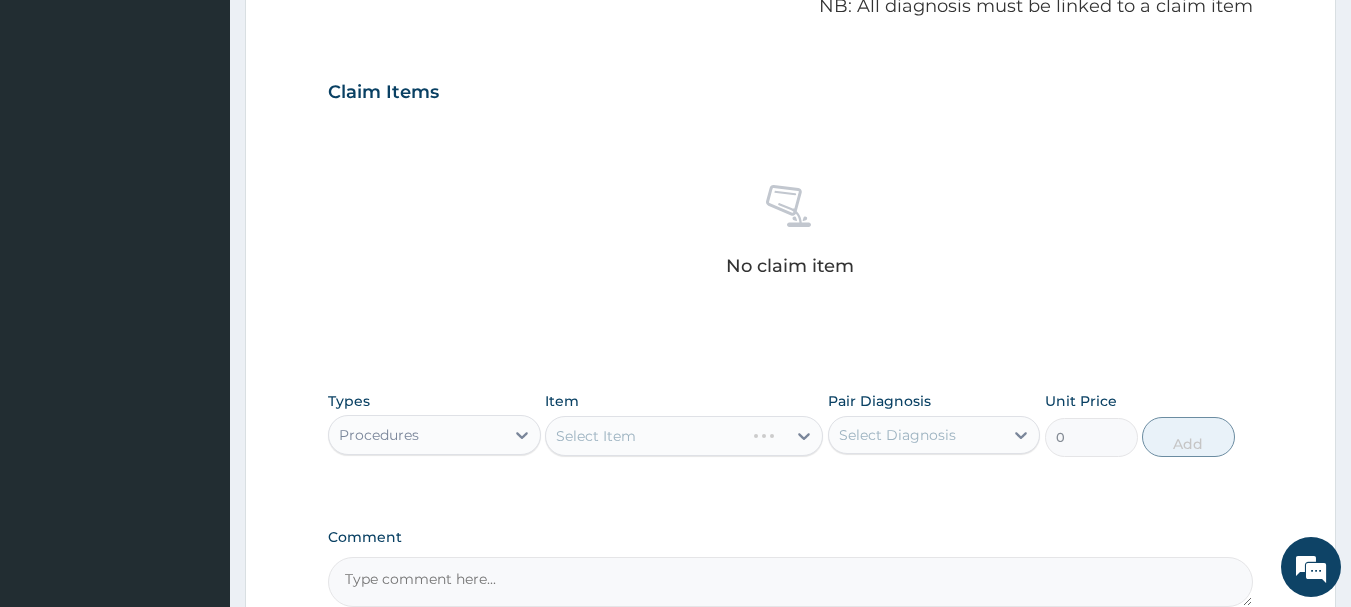 click on "Types option Procedures, selected.   Select is focused ,type to refine list, press Down to open the menu,  Procedures Item Select Item Pair Diagnosis Select Diagnosis Unit Price 0 Add" at bounding box center [791, 424] 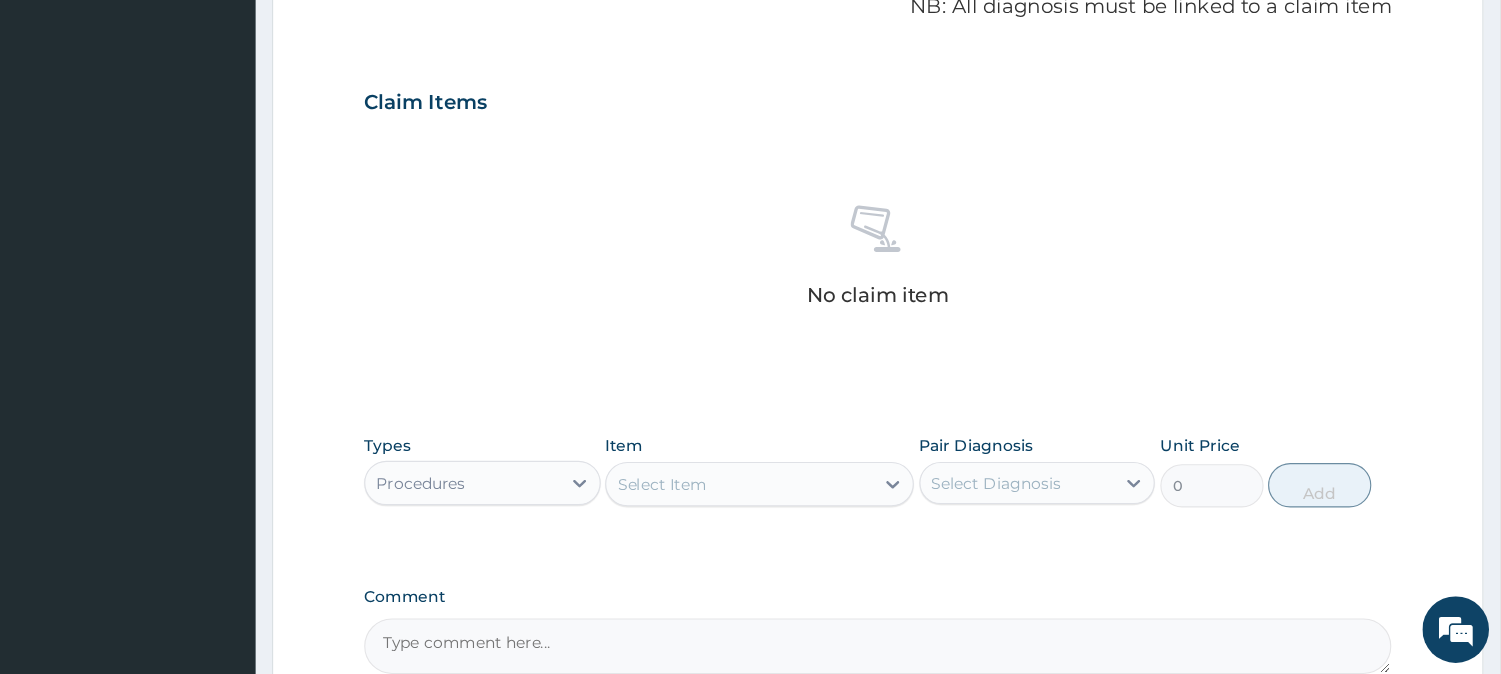 scroll, scrollTop: 625, scrollLeft: 0, axis: vertical 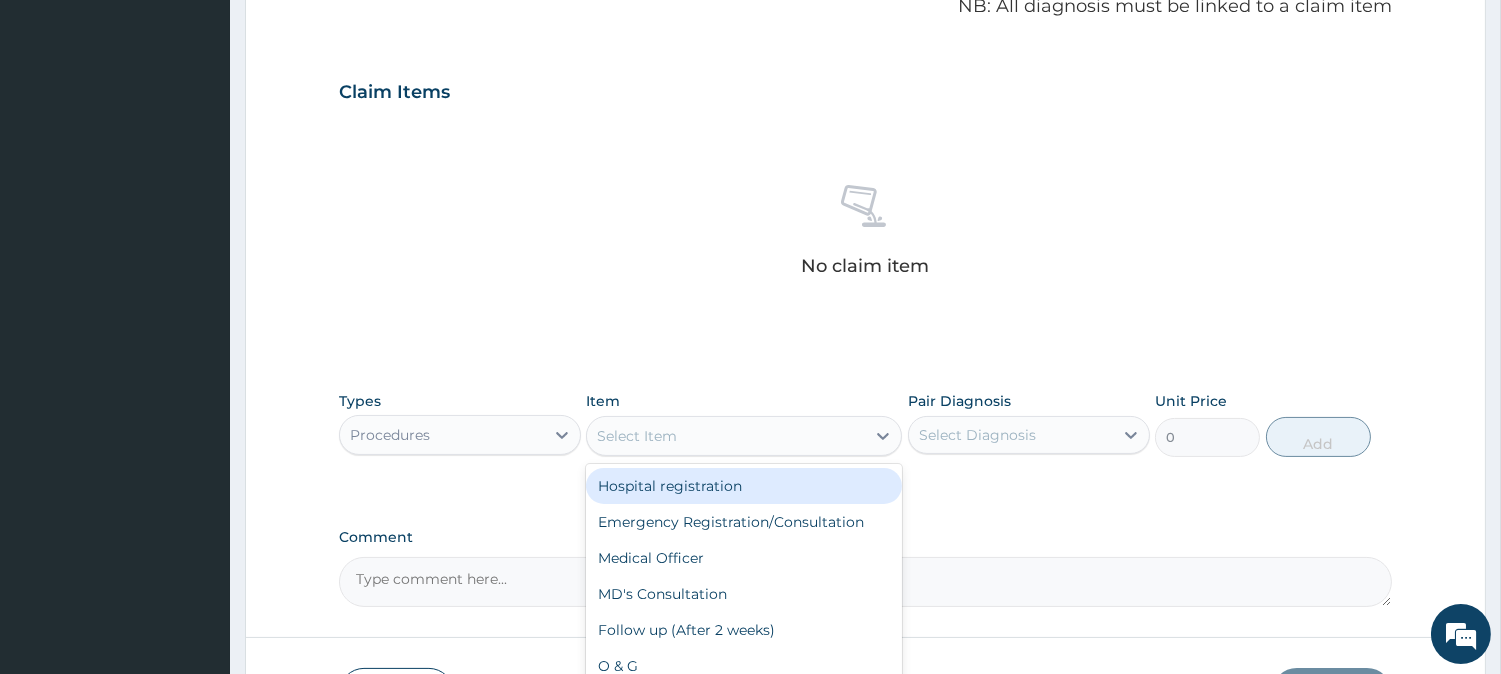 click on "Select Item" at bounding box center (726, 436) 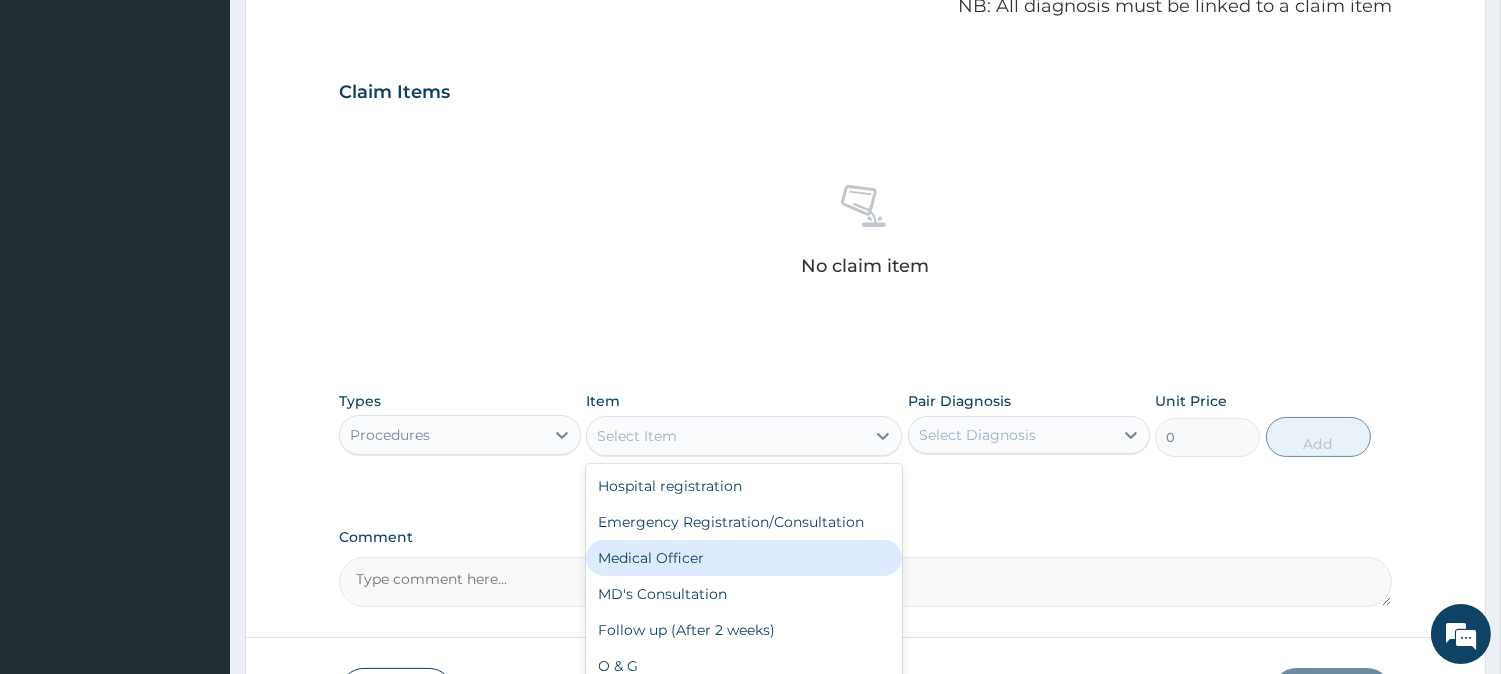 click on "Medical Officer" at bounding box center [744, 558] 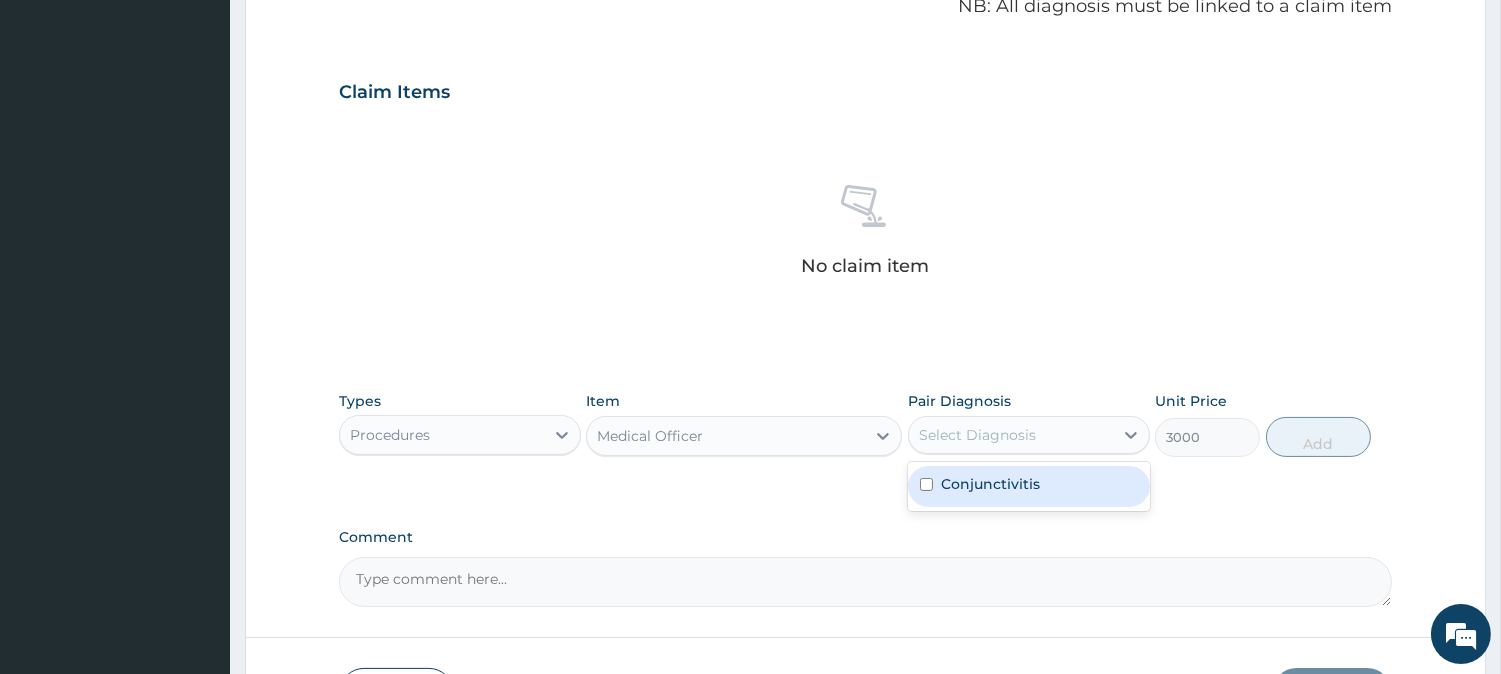 drag, startPoint x: 956, startPoint y: 441, endPoint x: 965, endPoint y: 447, distance: 10.816654 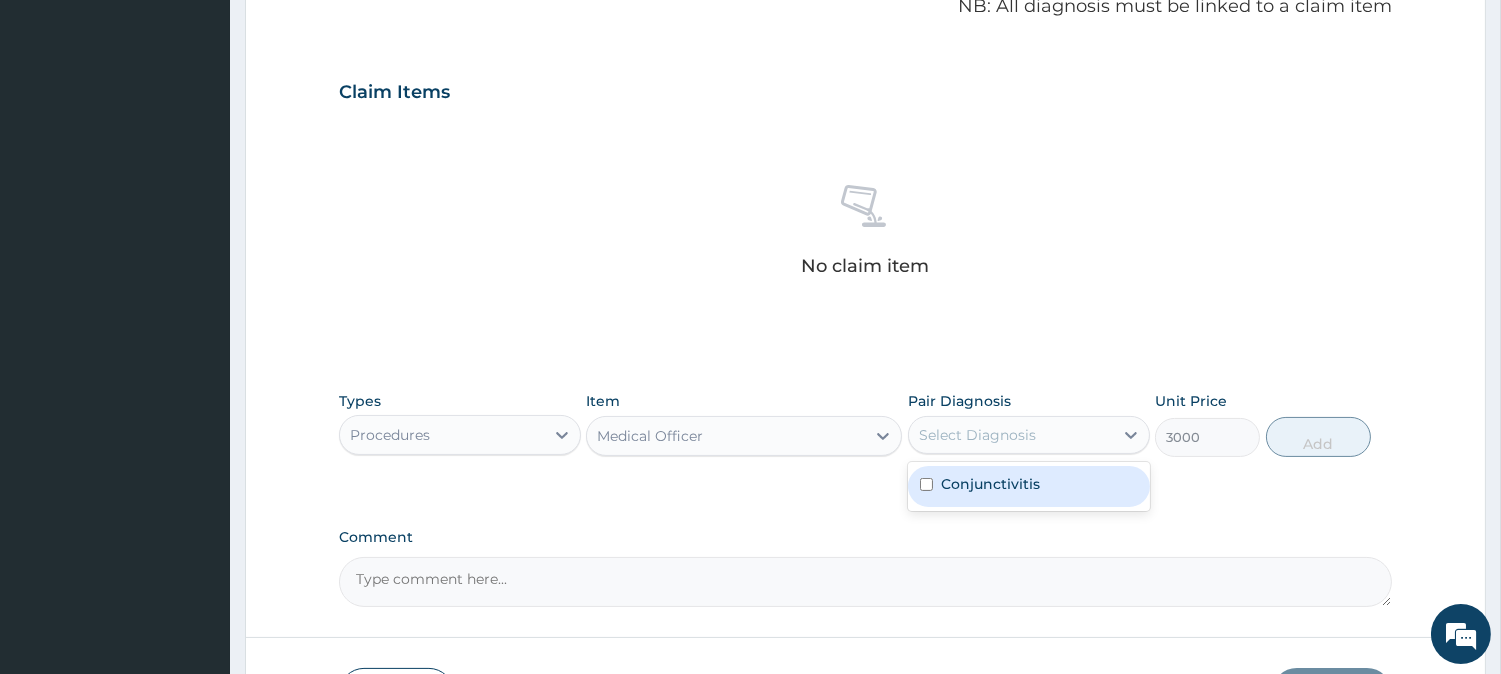 click on "Conjunctivitis" at bounding box center (990, 484) 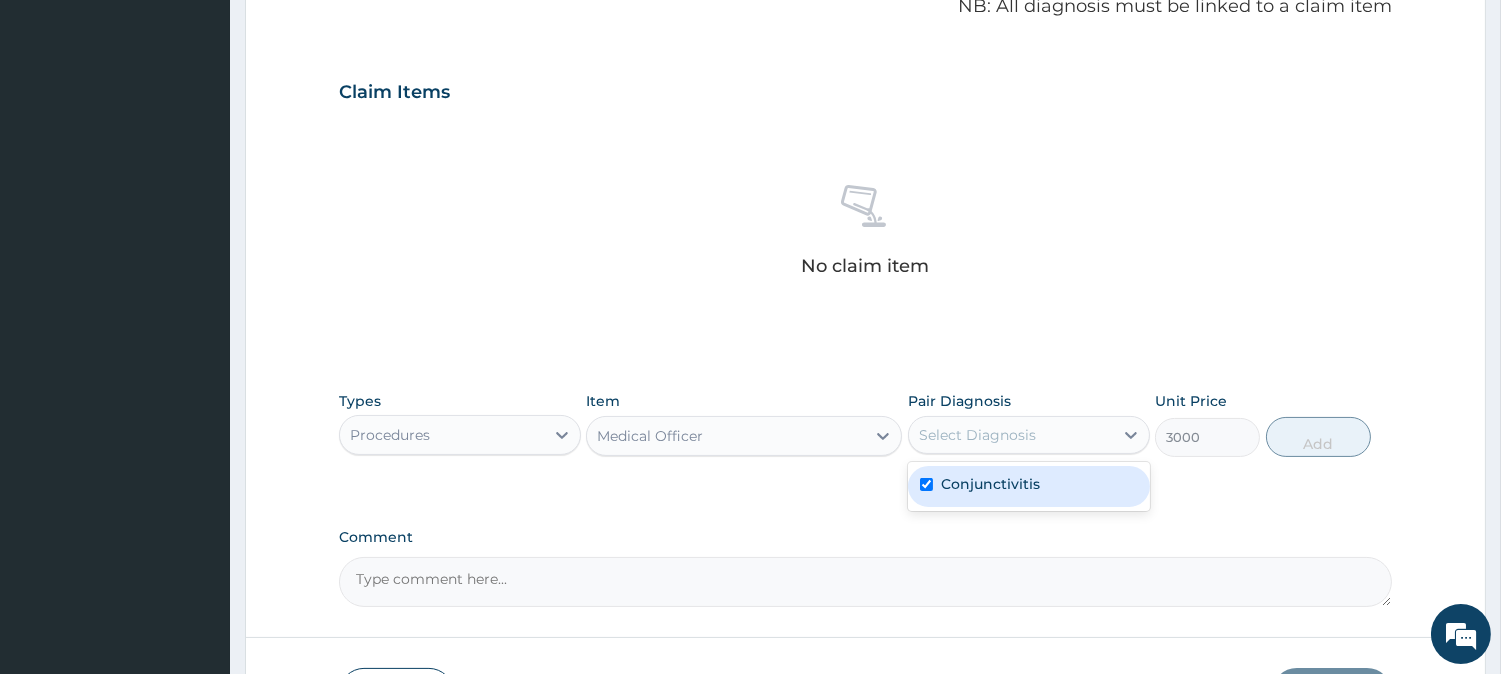 checkbox on "true" 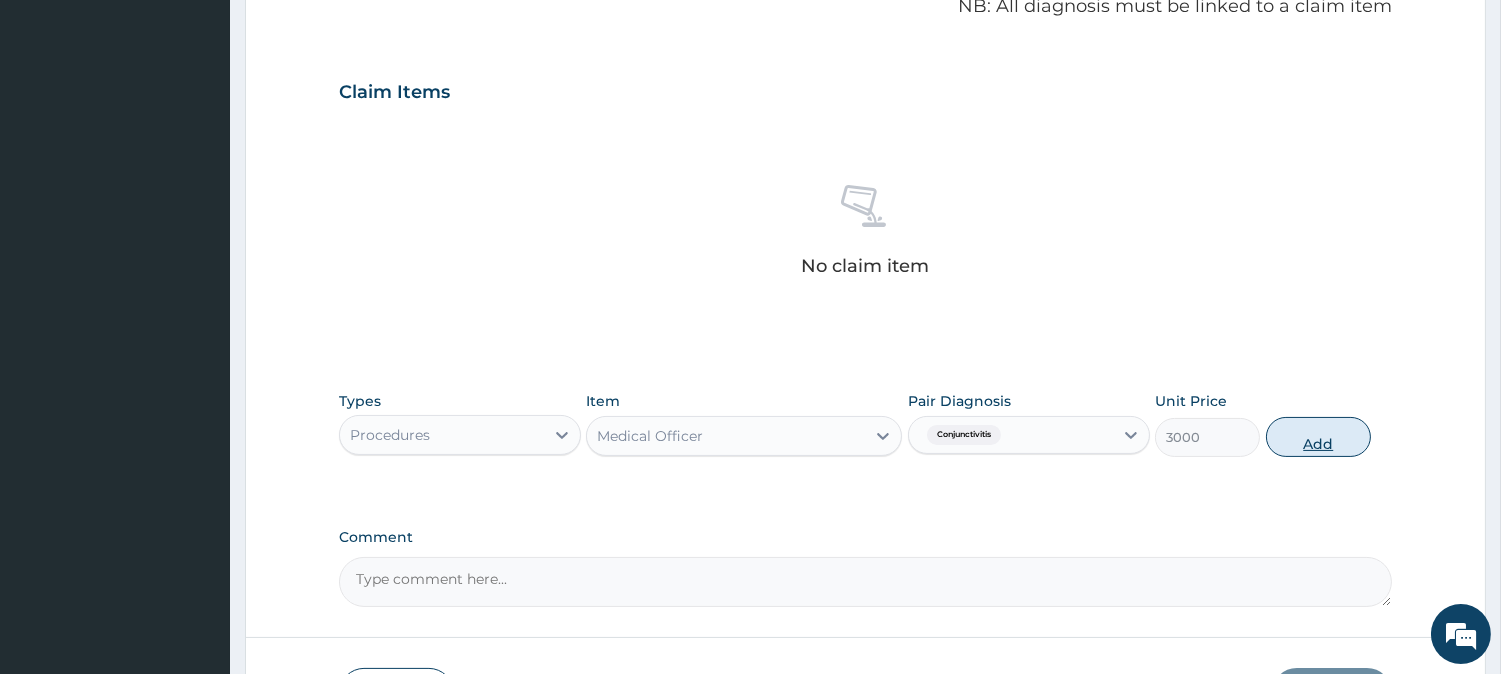 click on "Add" at bounding box center [1318, 437] 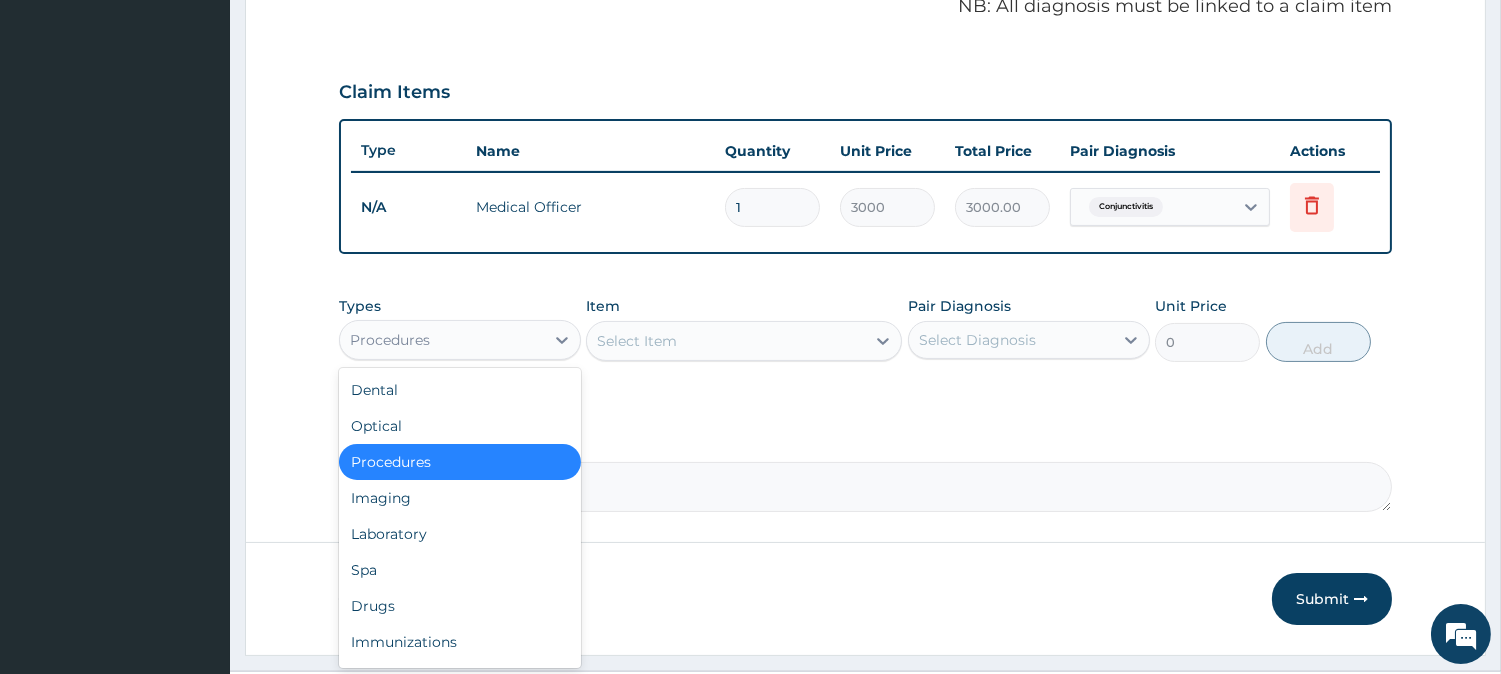 click on "Procedures" at bounding box center (442, 340) 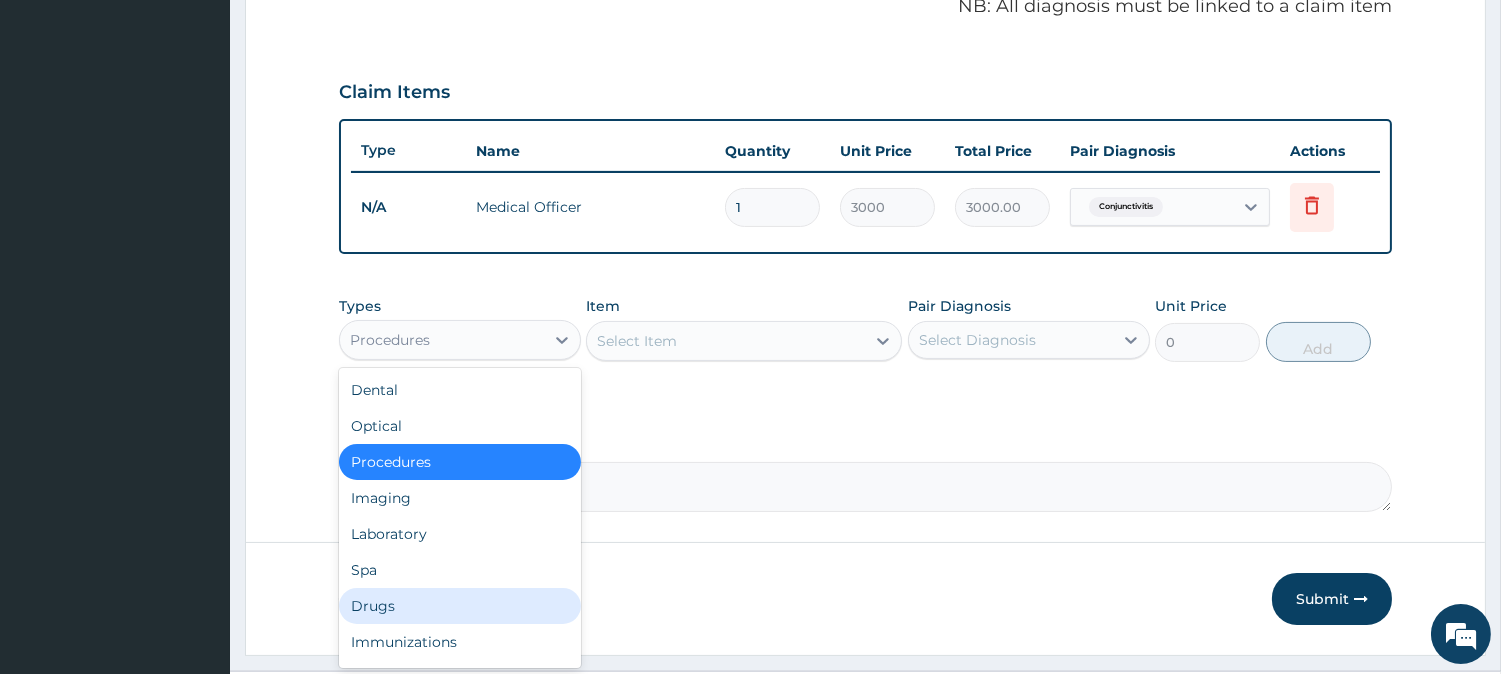click on "Drugs" at bounding box center [460, 606] 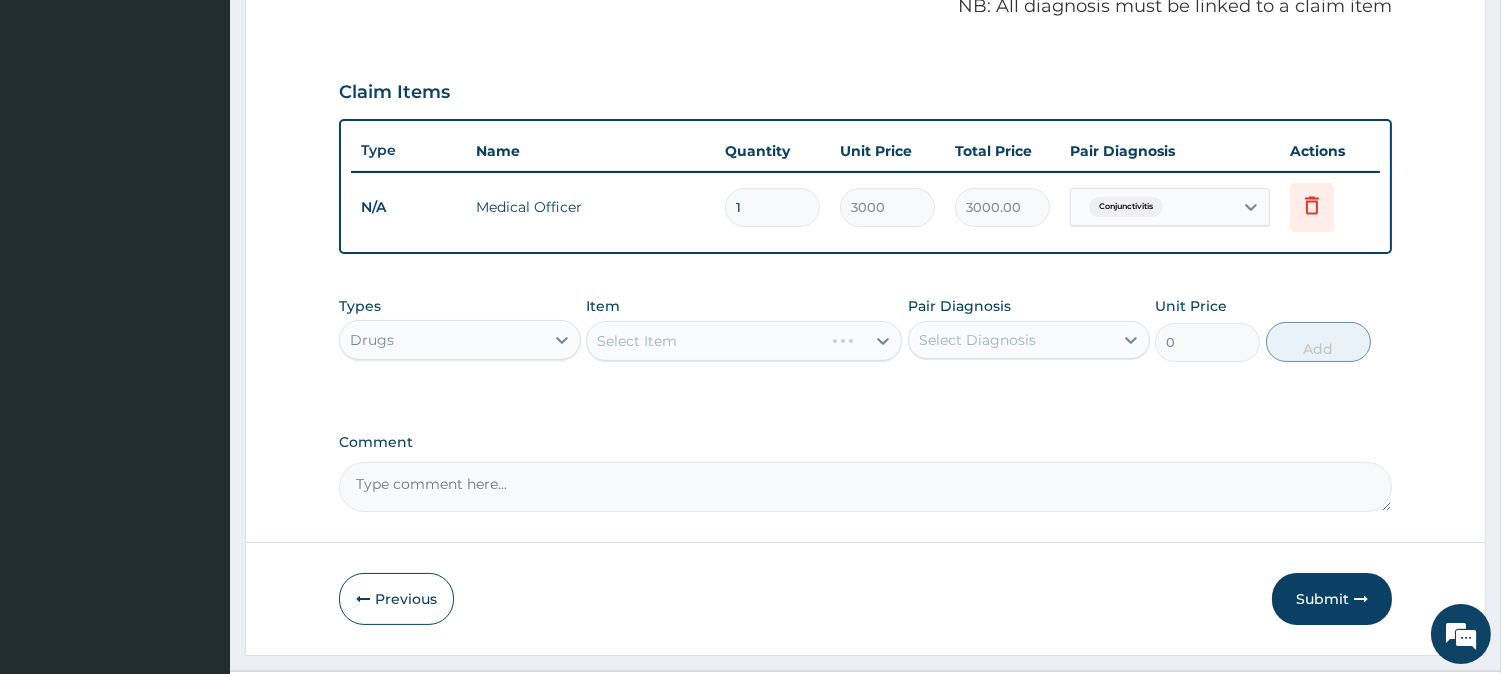 click on "Select Item" at bounding box center (744, 341) 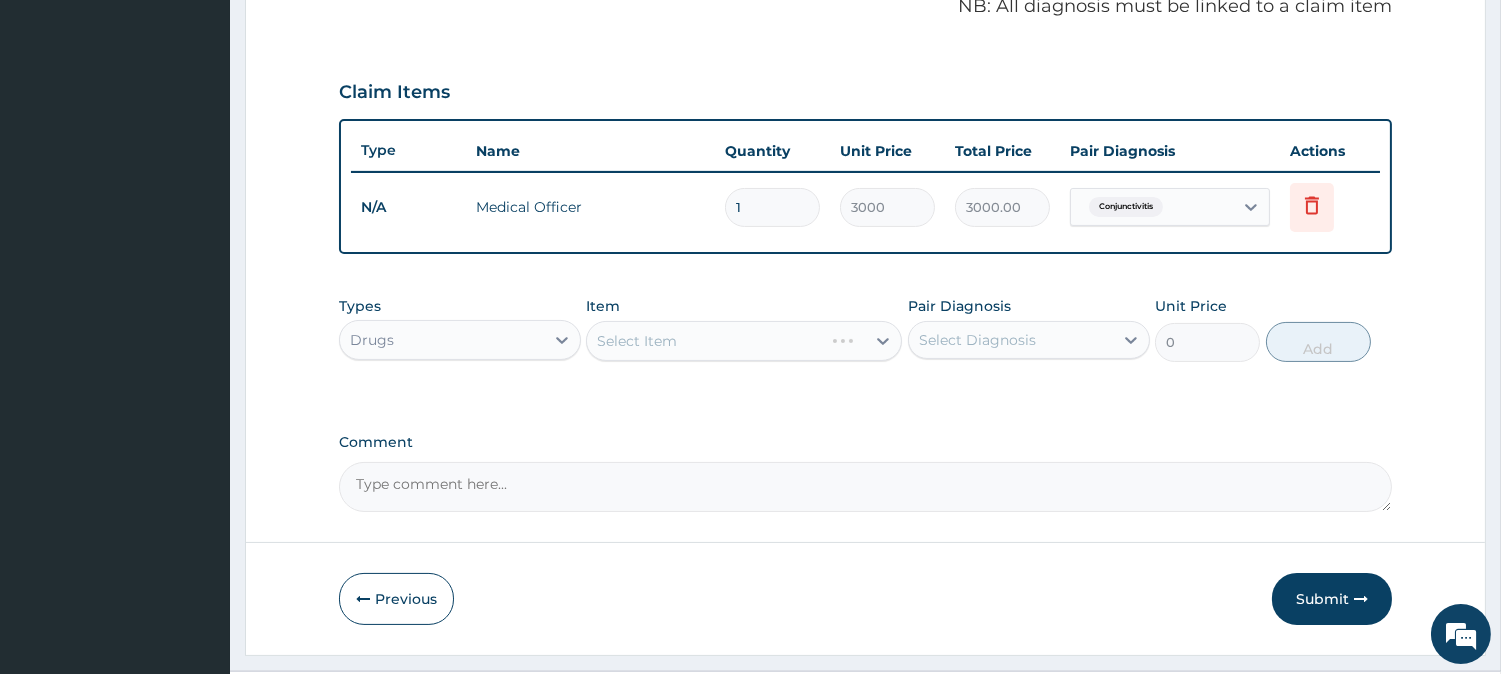 click on "Select Item" at bounding box center [744, 341] 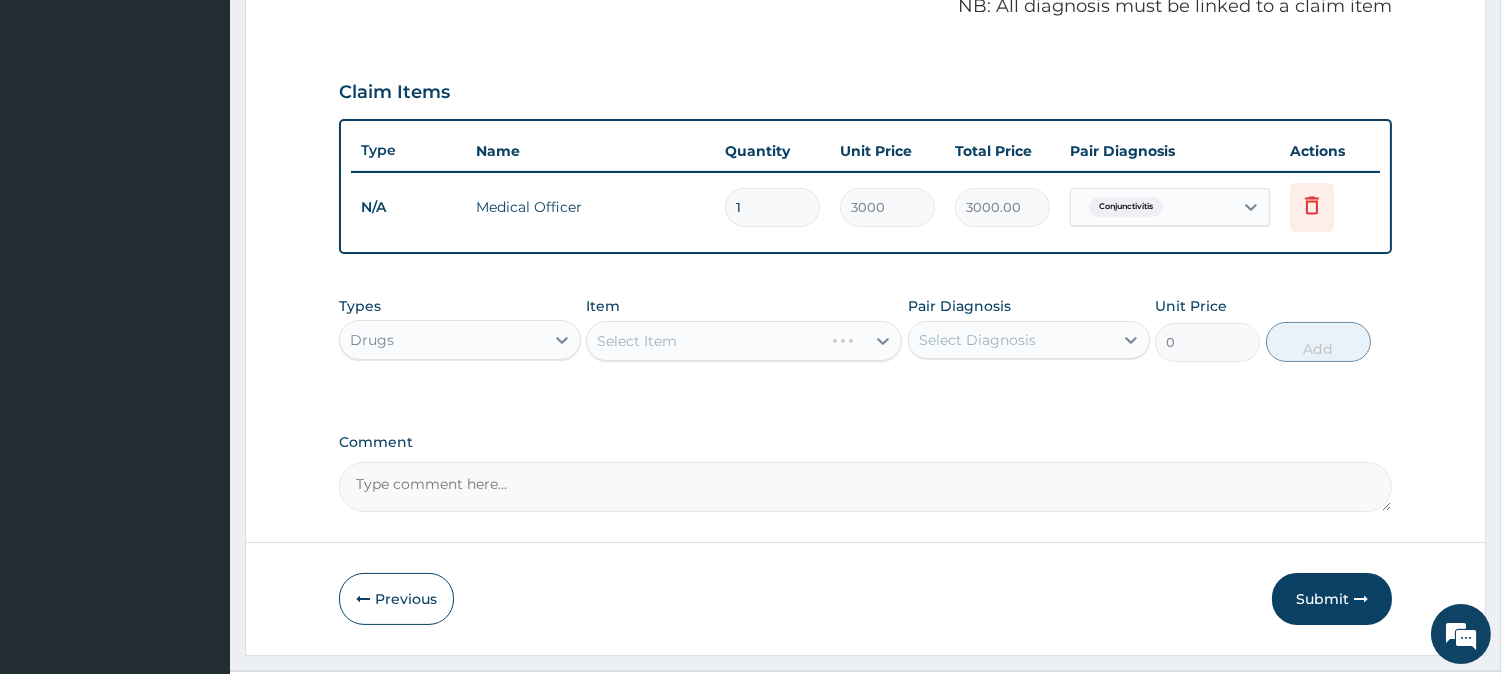 click on "Select Item" at bounding box center [744, 341] 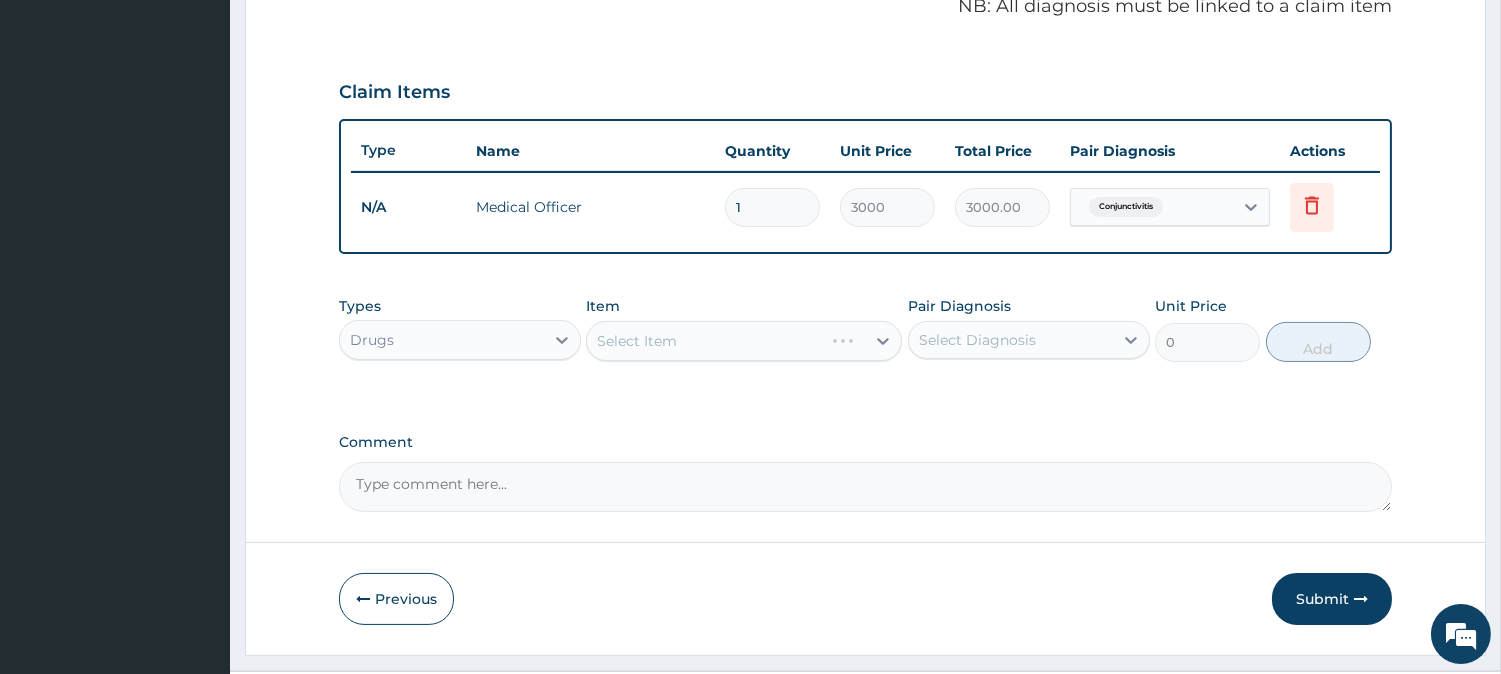 click on "Select Item" at bounding box center (744, 341) 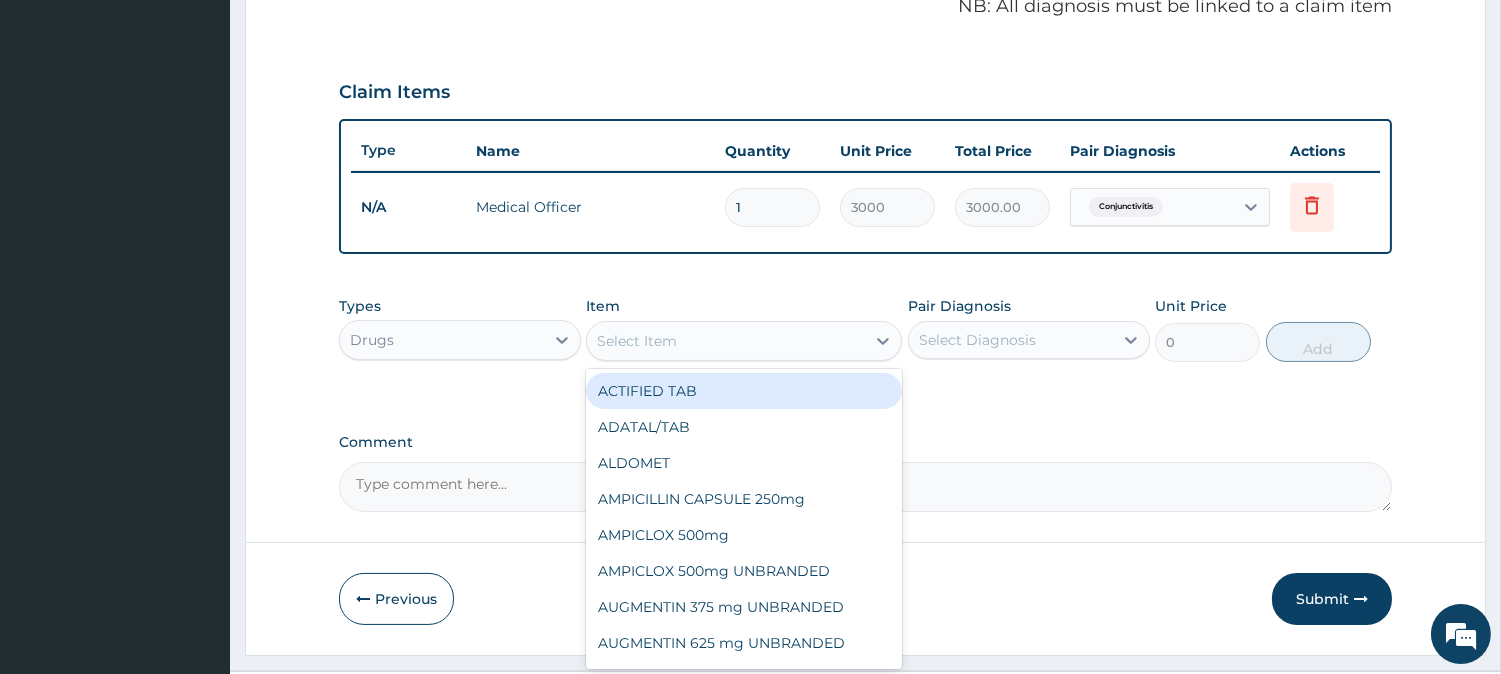 click on "Select Item" at bounding box center (726, 341) 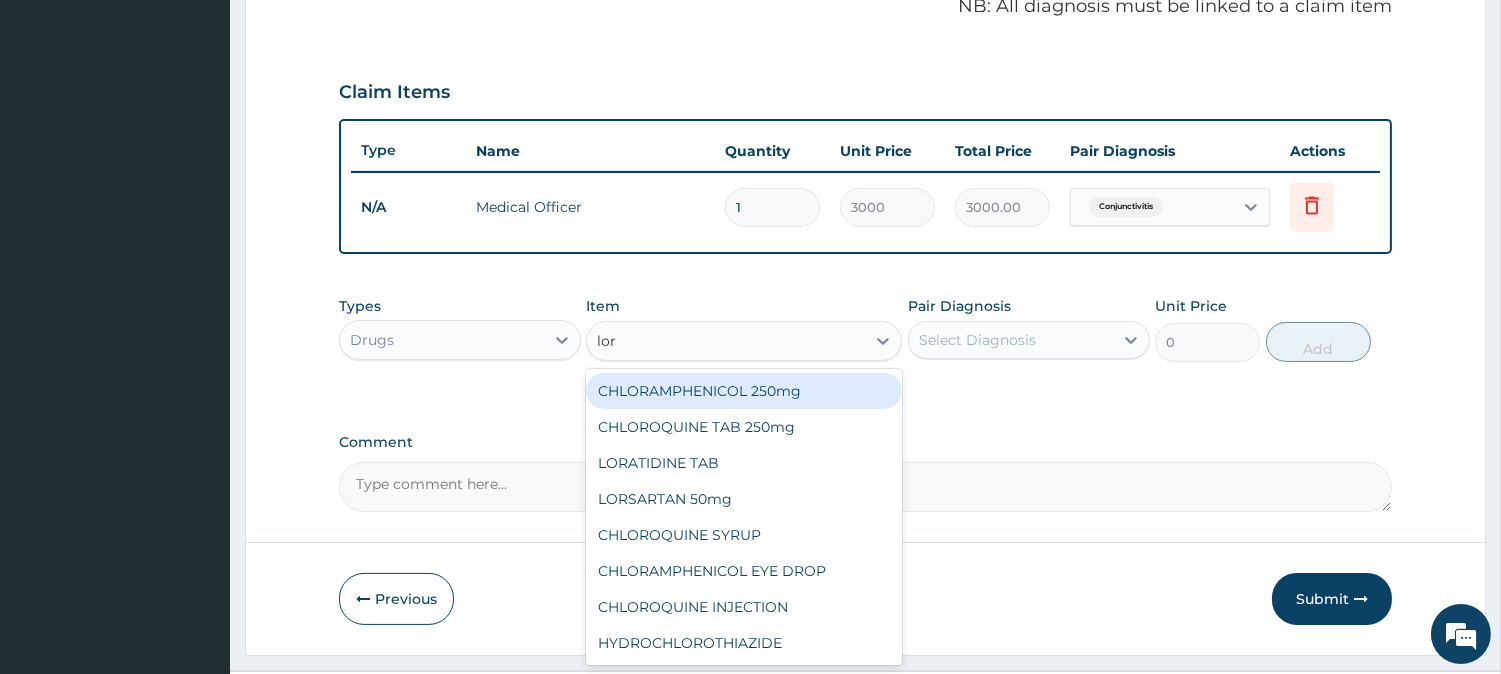type on "lora" 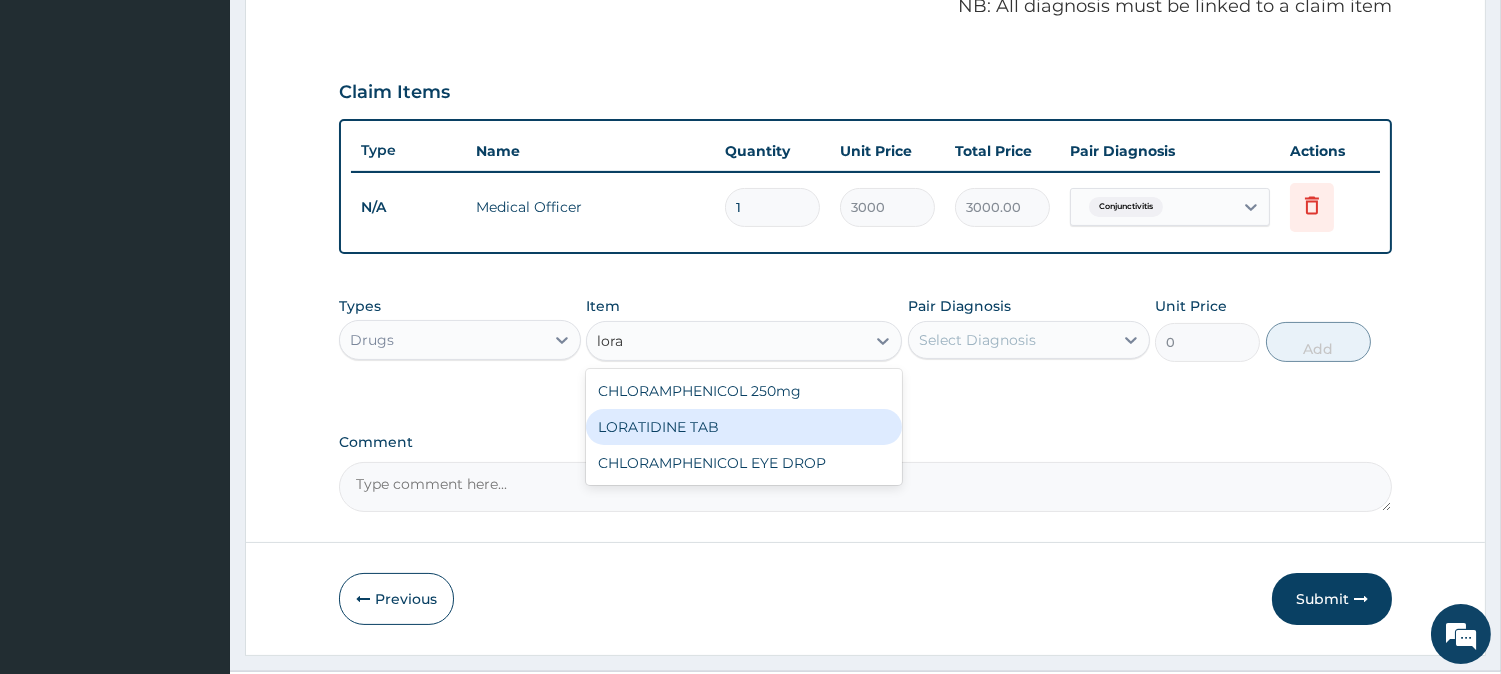 click on "LORATIDINE TAB" at bounding box center [744, 427] 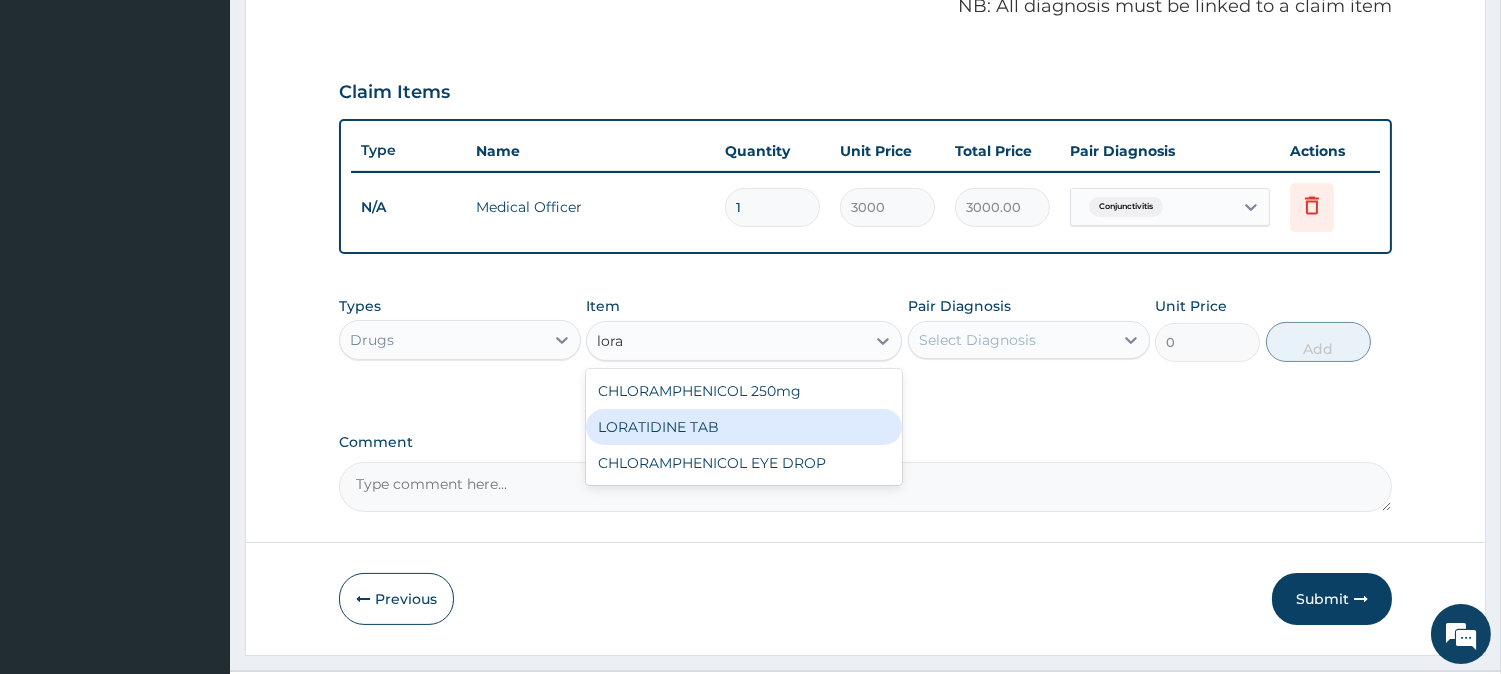 type 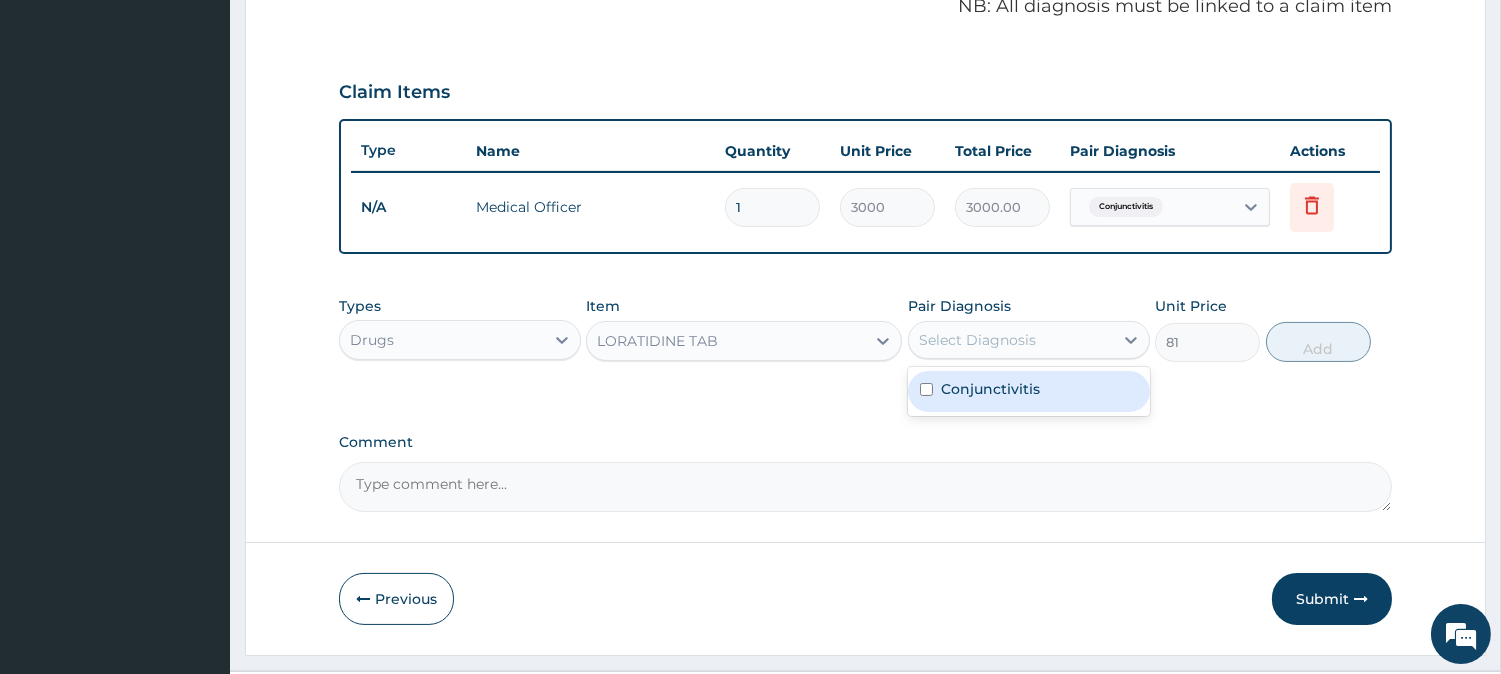 click on "Select Diagnosis" at bounding box center [977, 340] 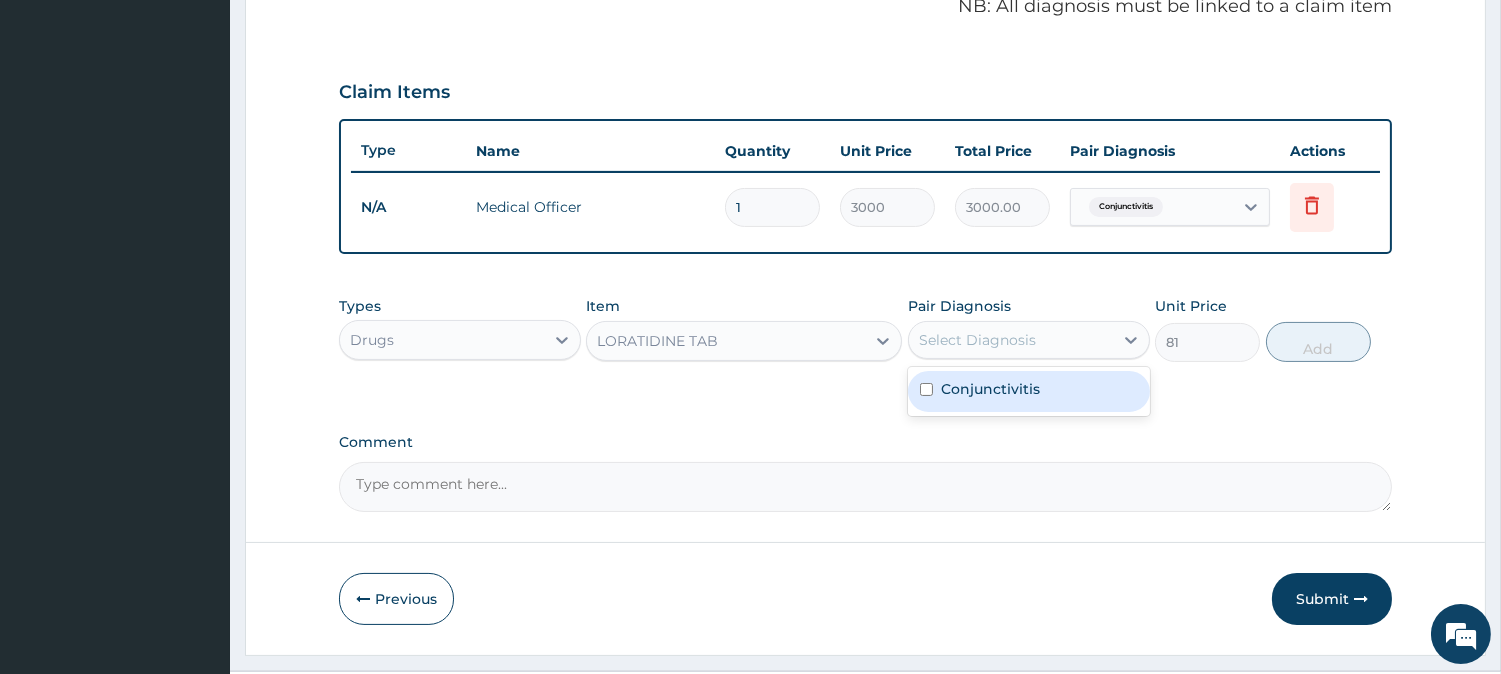 click on "Conjunctivitis" at bounding box center [990, 389] 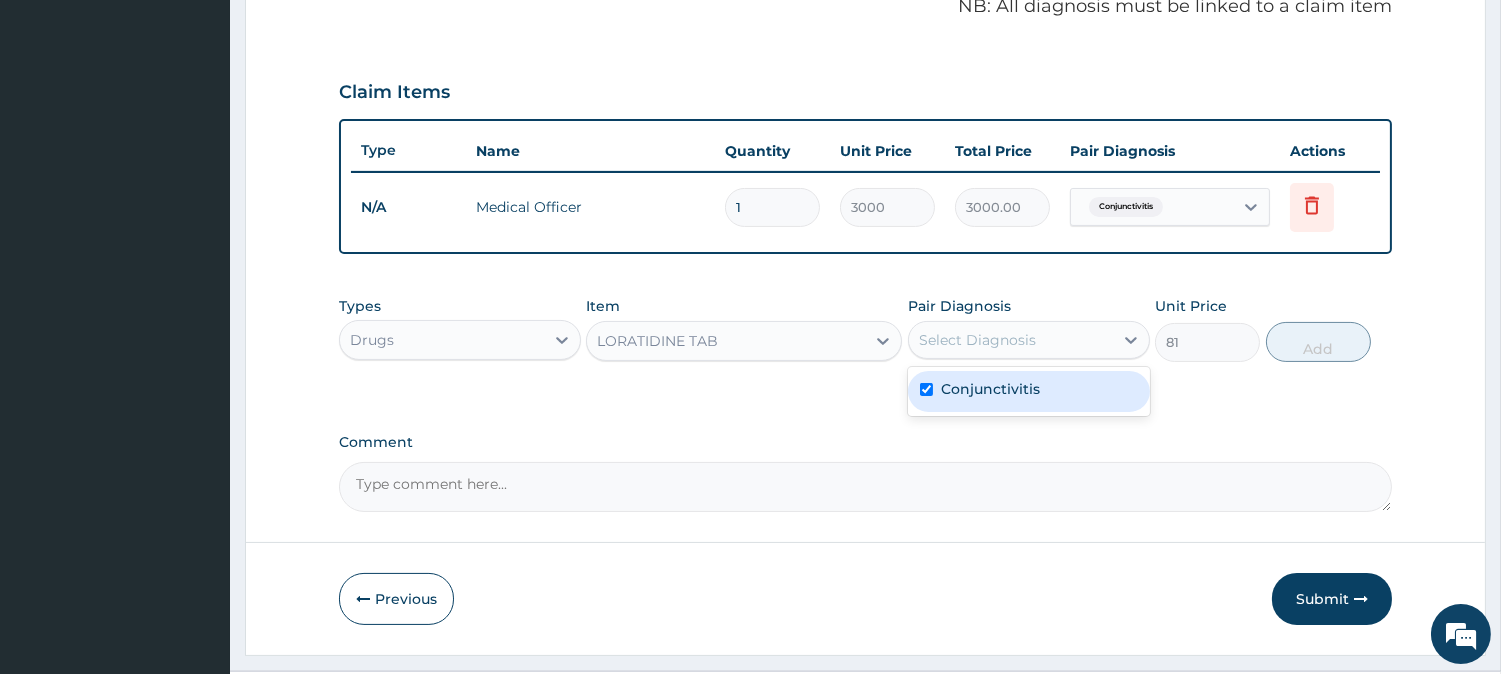 checkbox on "true" 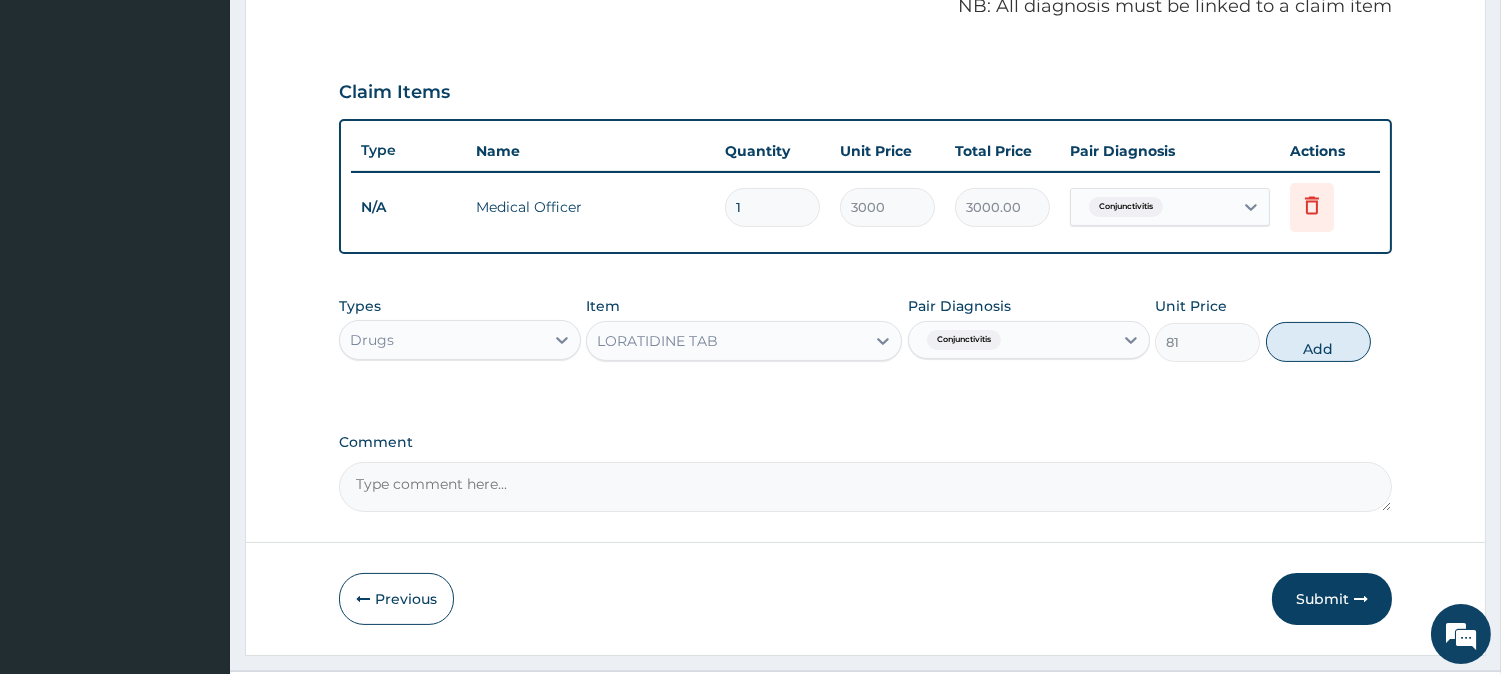 click on "Add" at bounding box center [1318, 342] 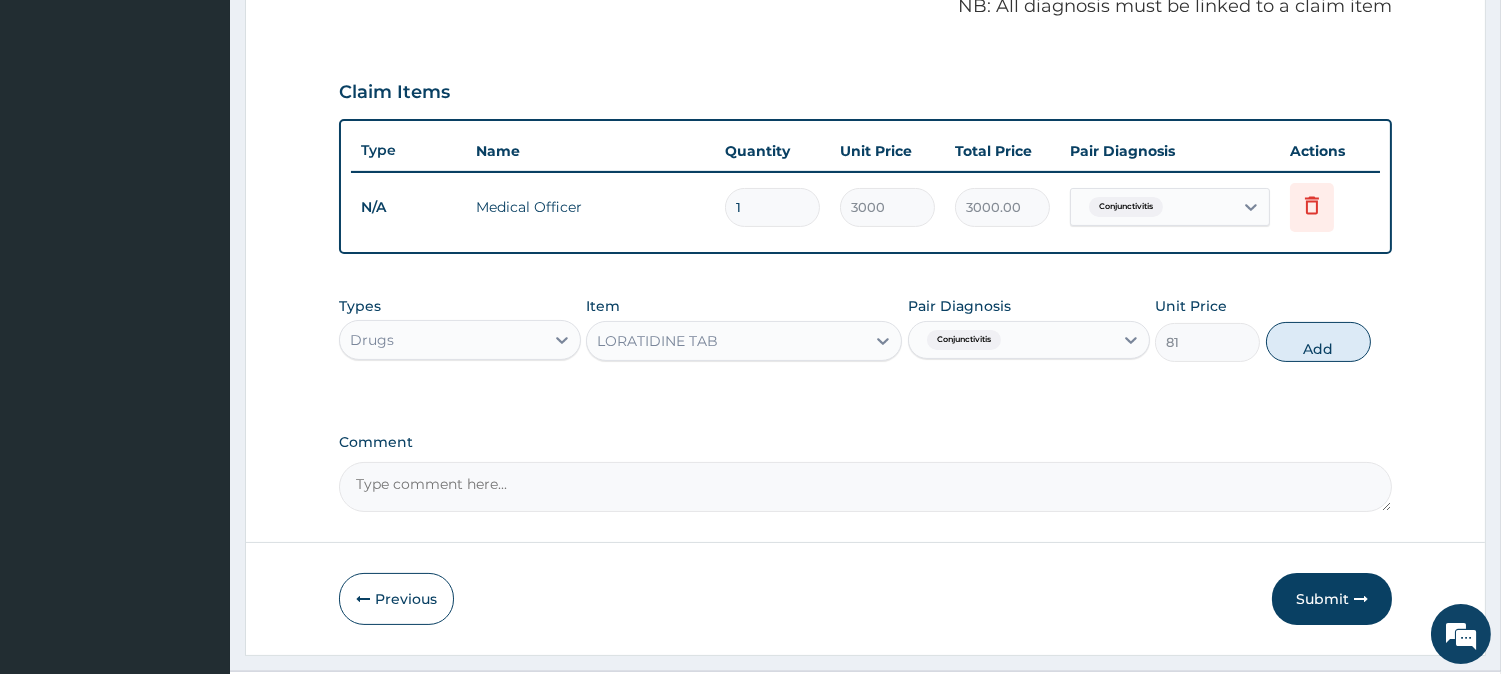 type on "0" 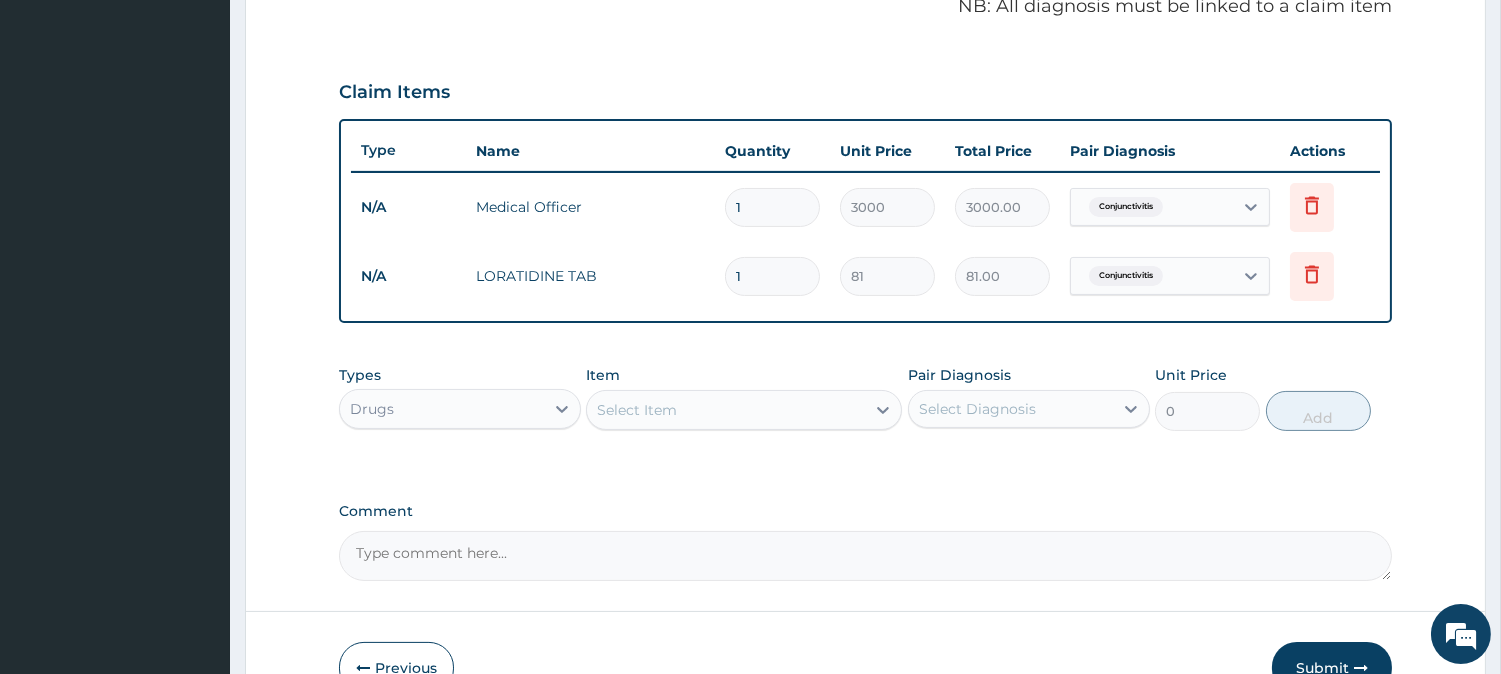 type on "15" 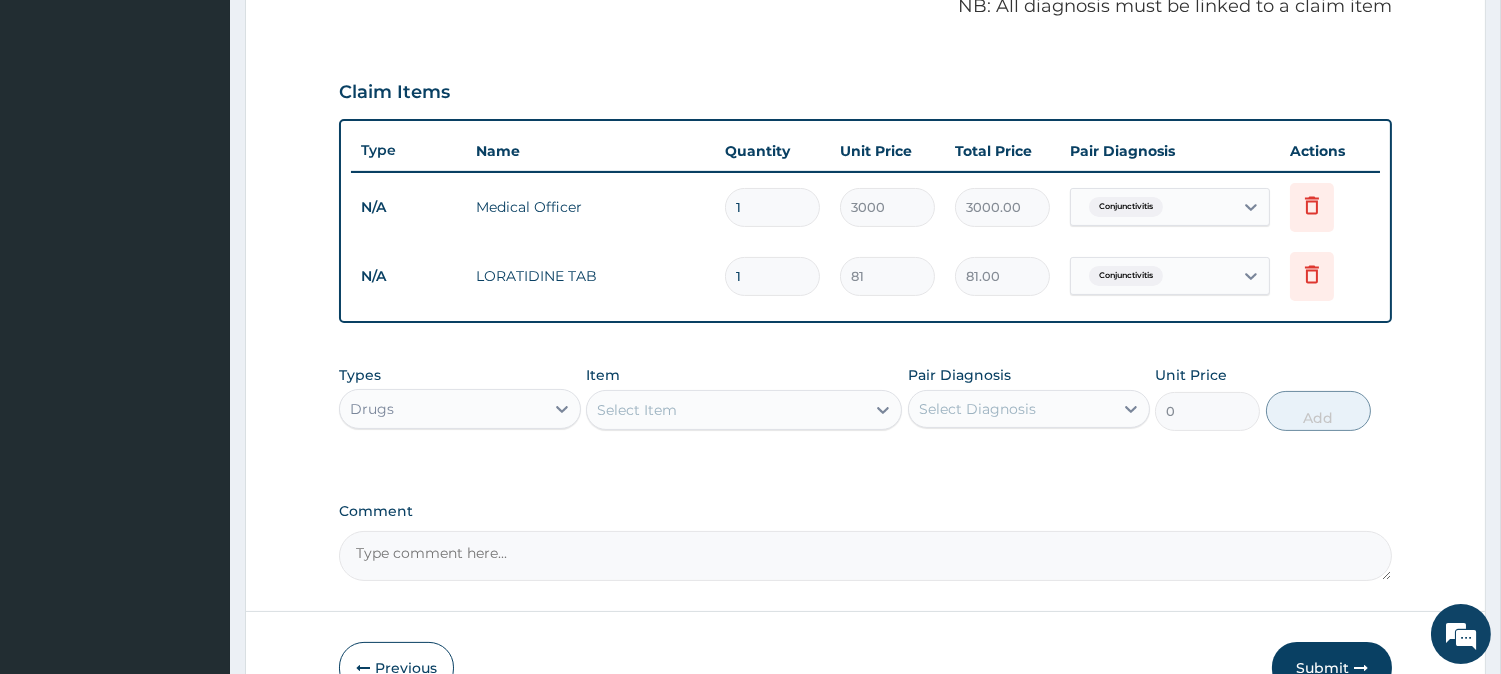 type on "1215.00" 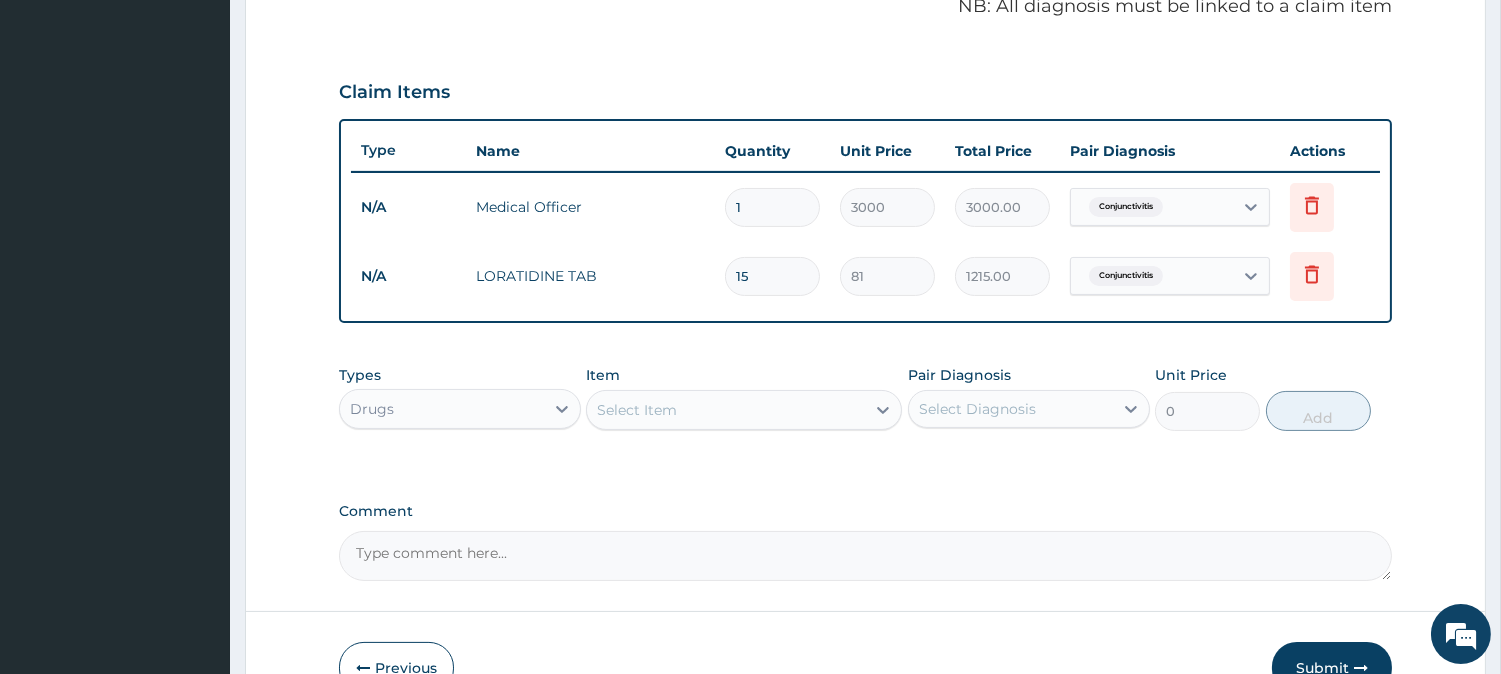 type on "1" 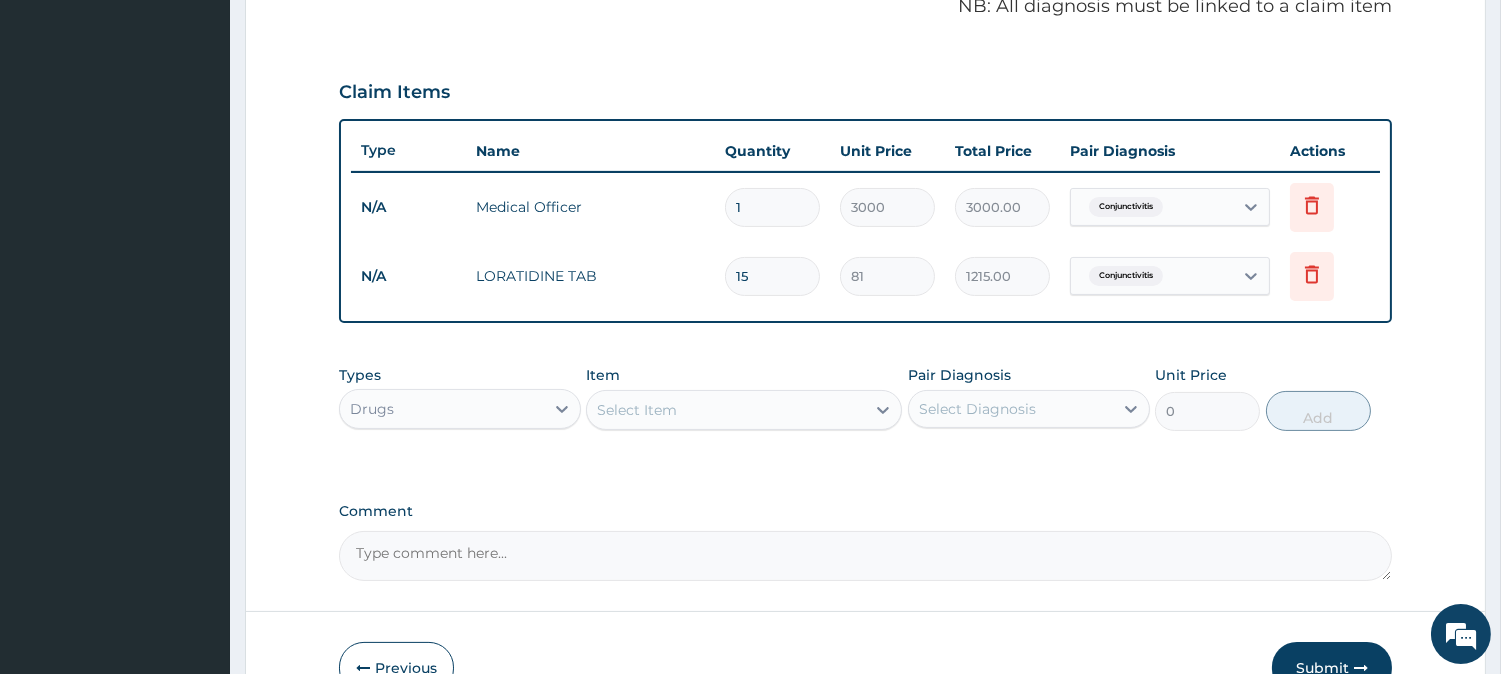 type on "81.00" 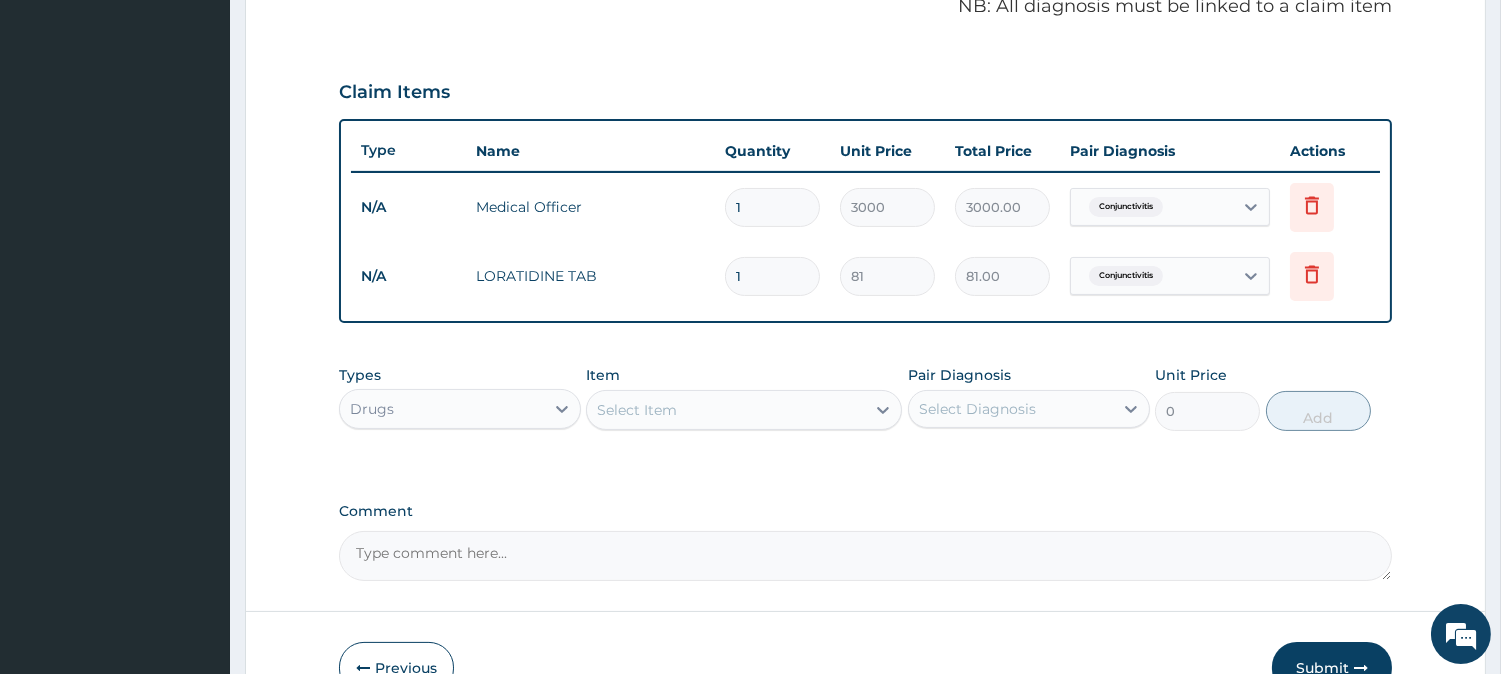 type 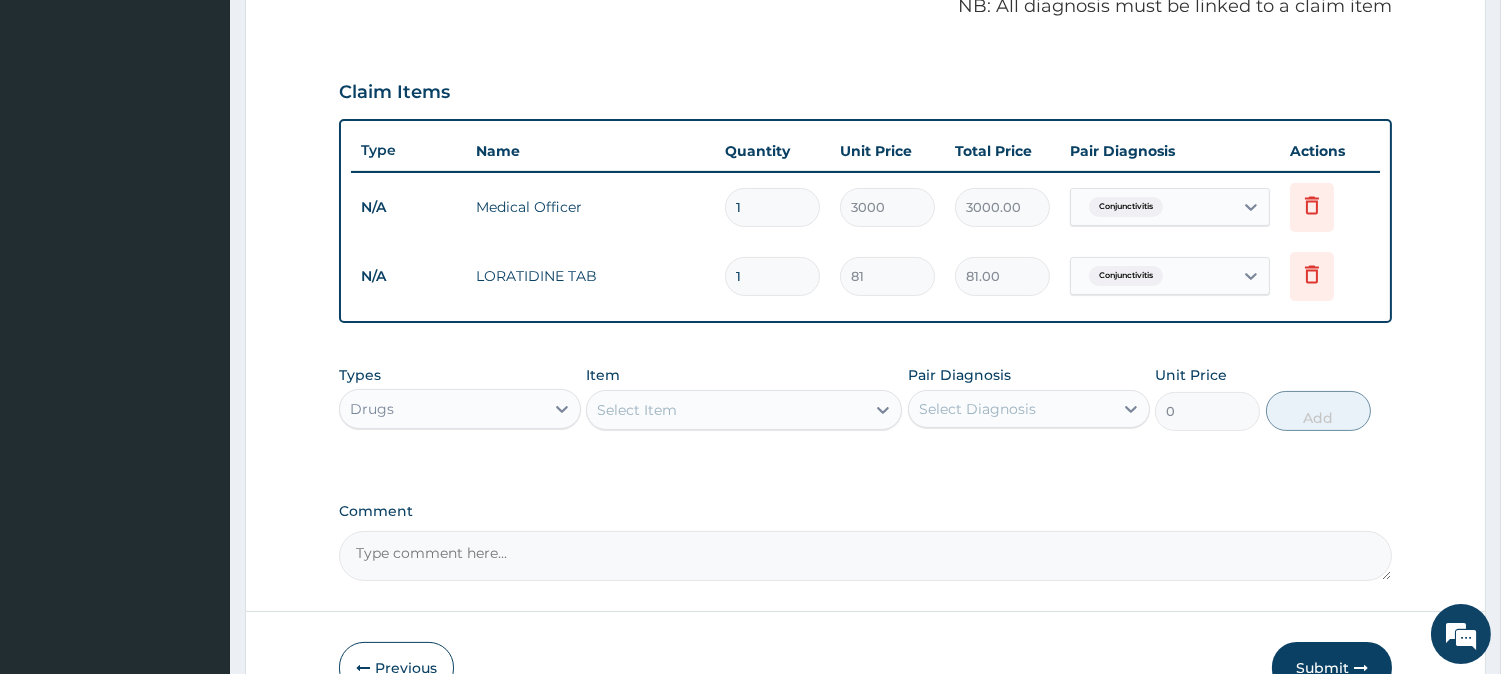 type on "0.00" 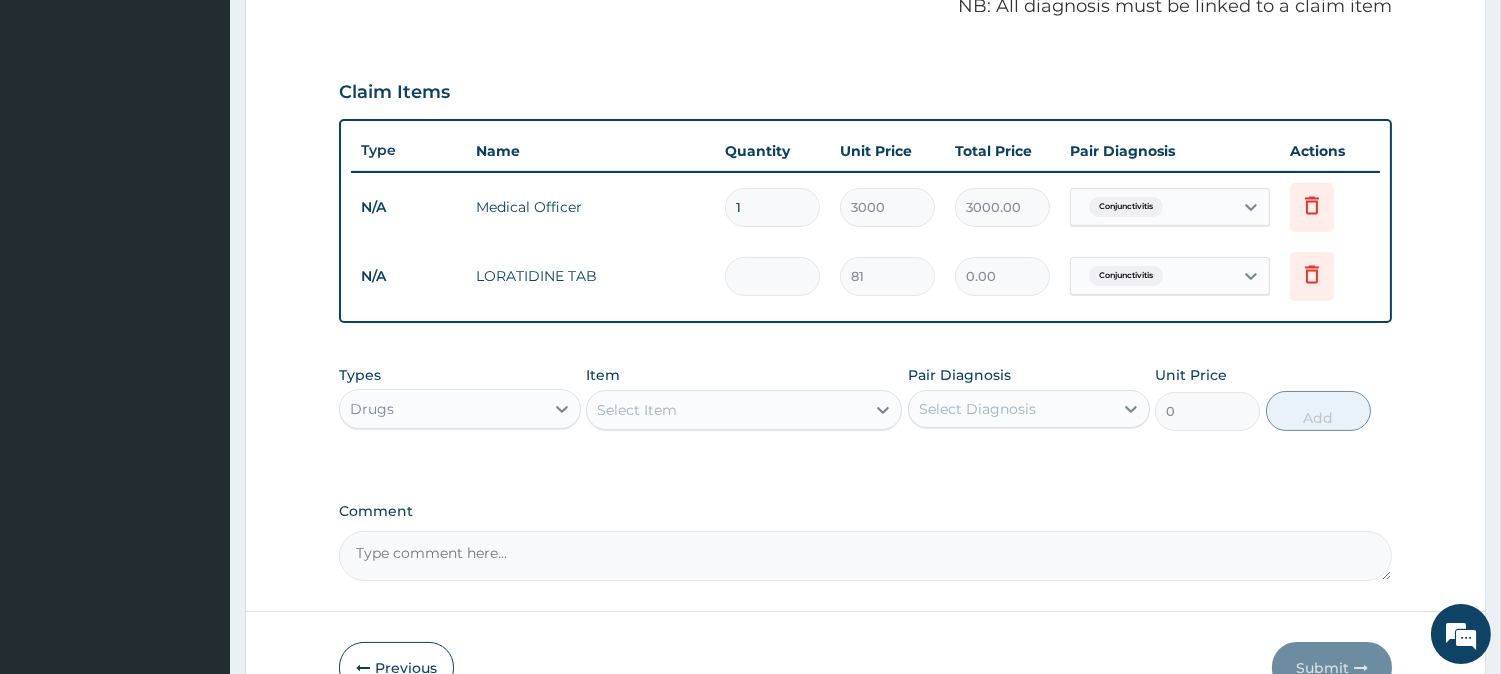 type on "5" 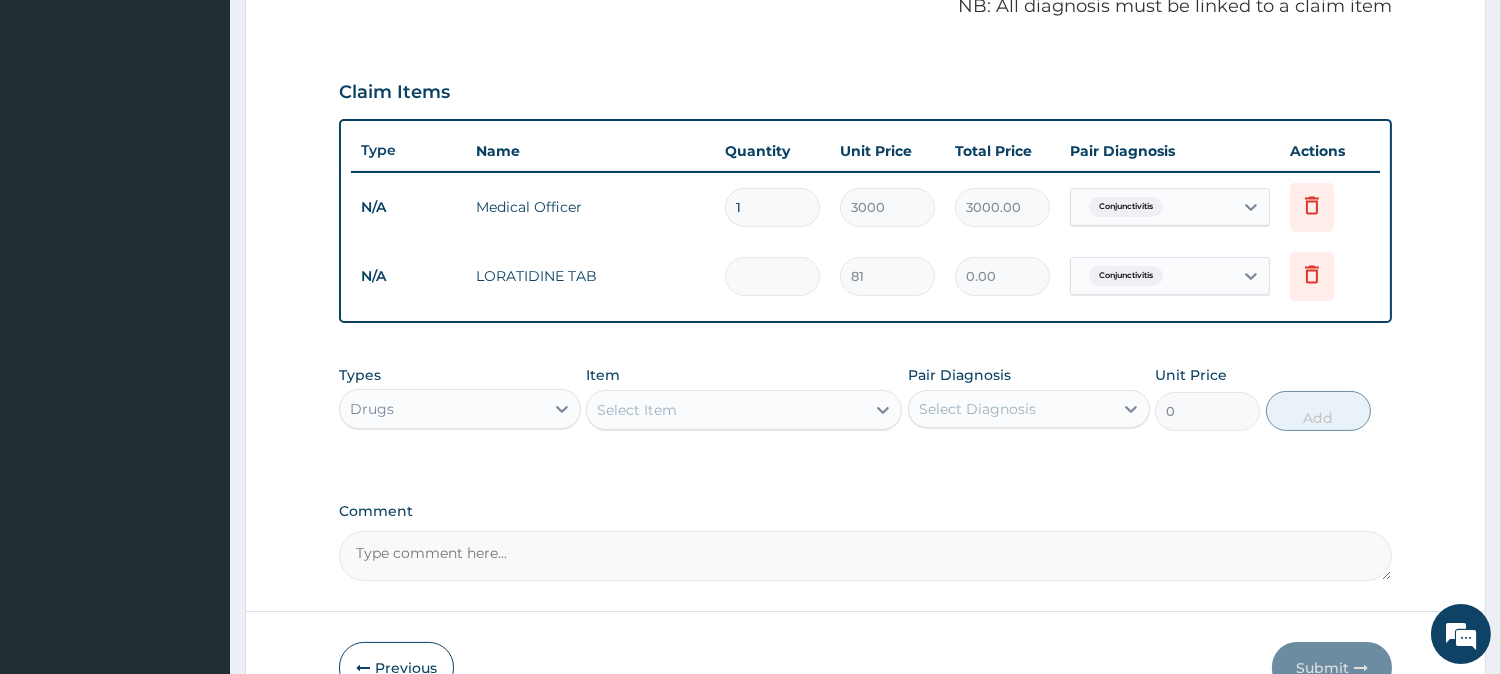 type on "405.00" 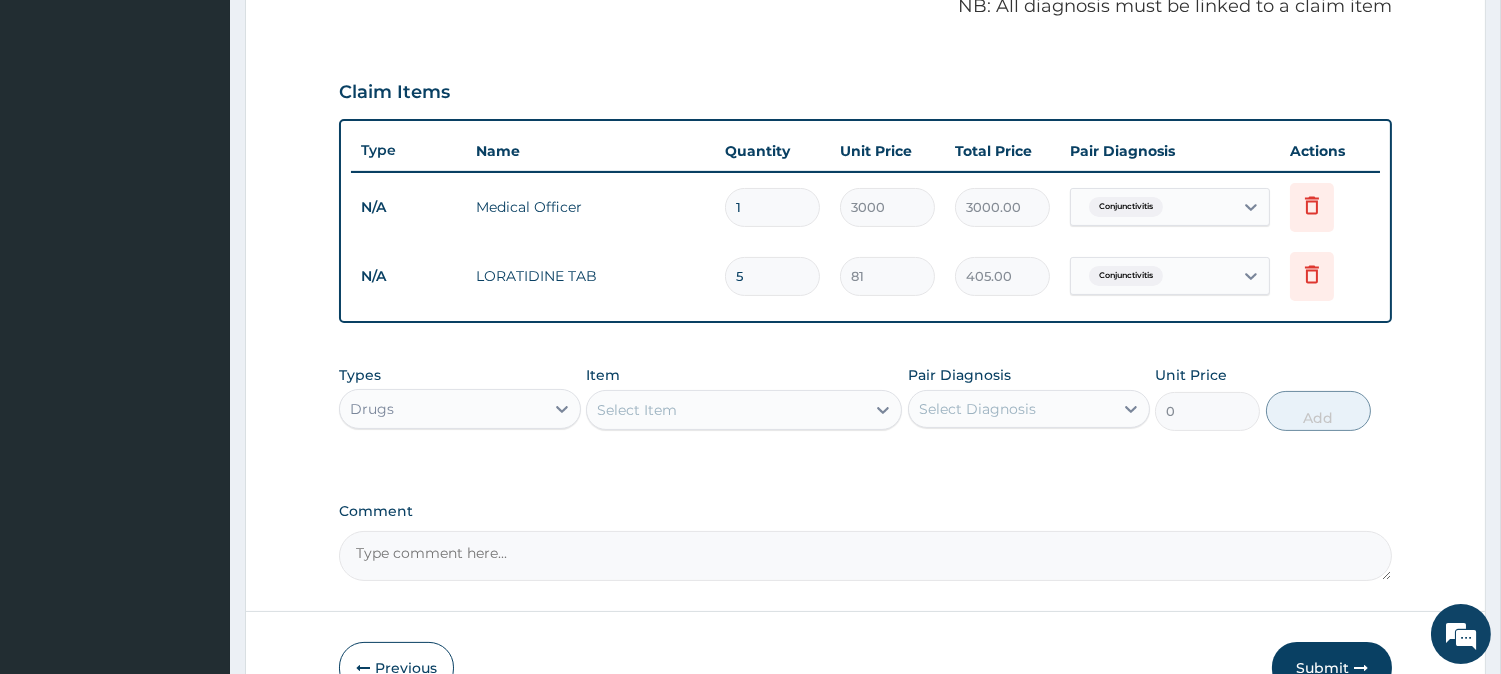 type on "5" 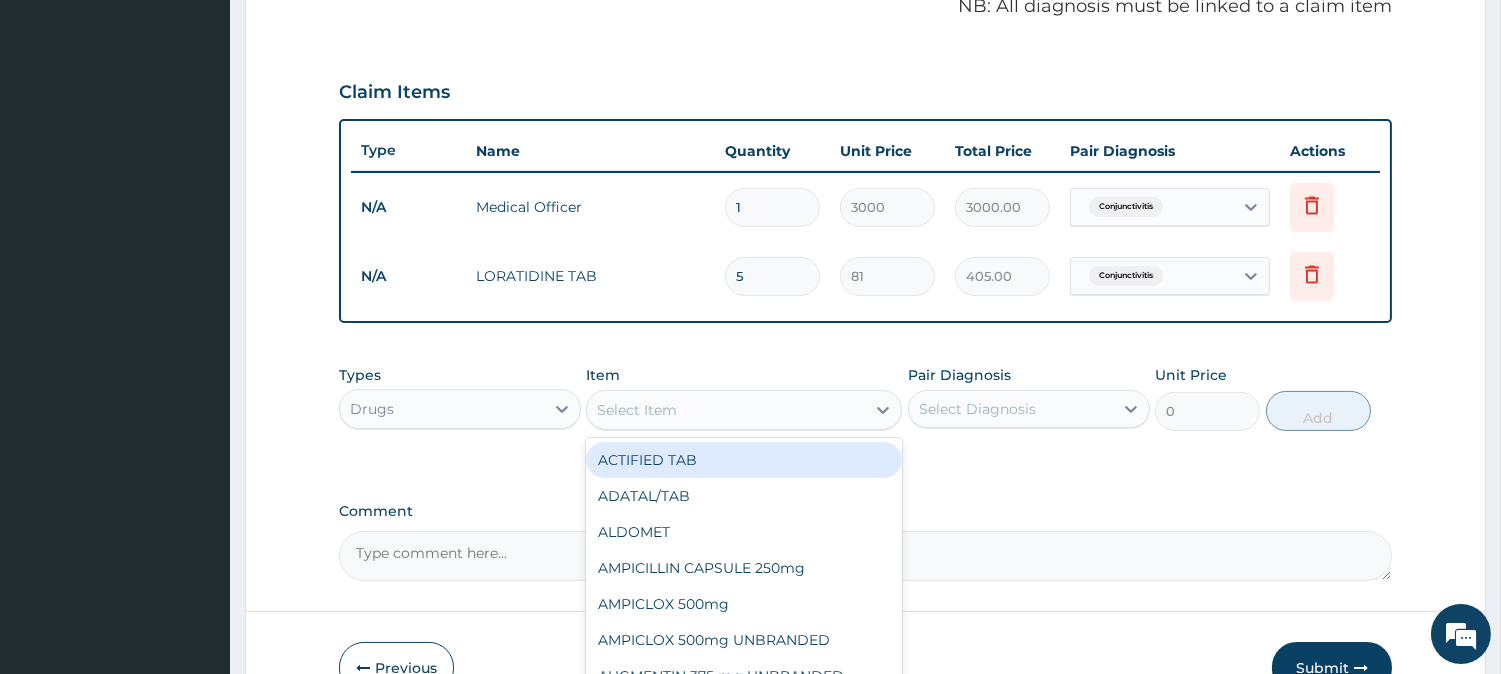 click on "Select Item" at bounding box center [726, 410] 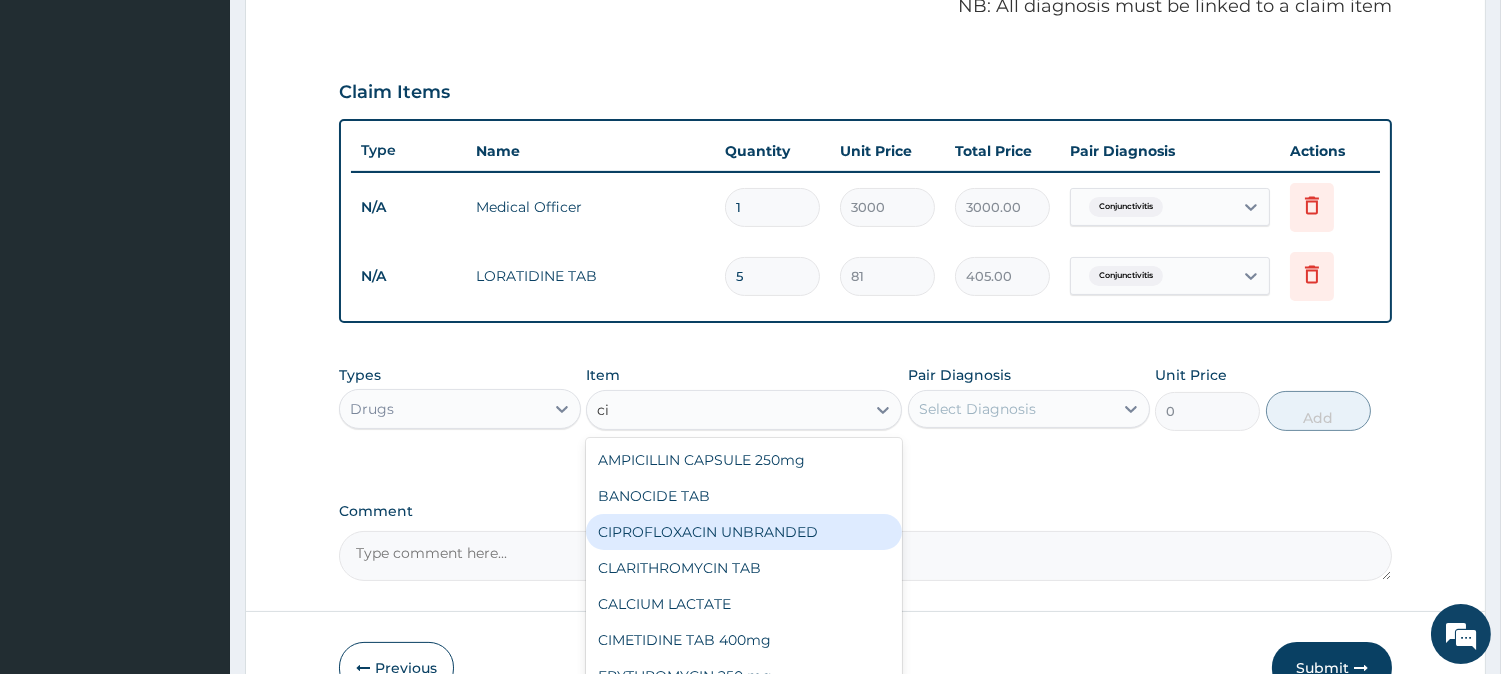 type on "c" 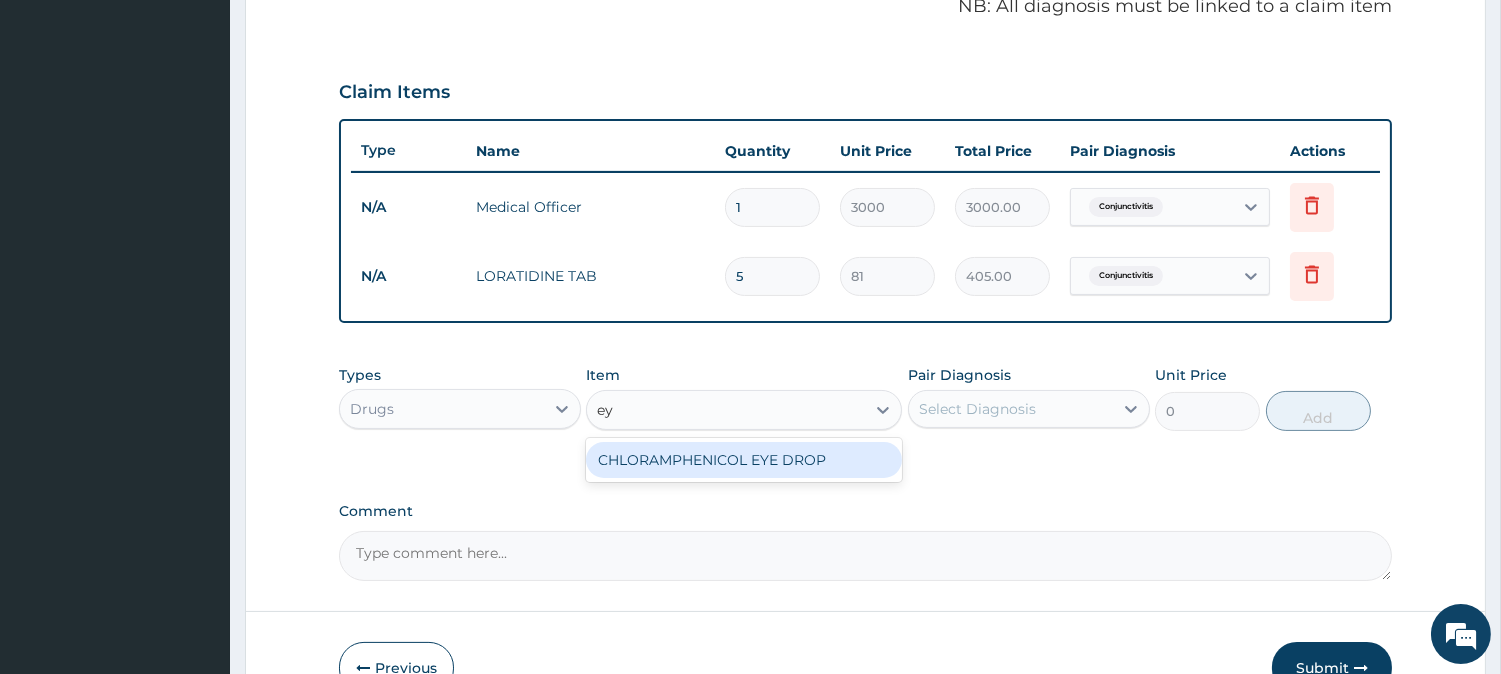 type on "eye" 